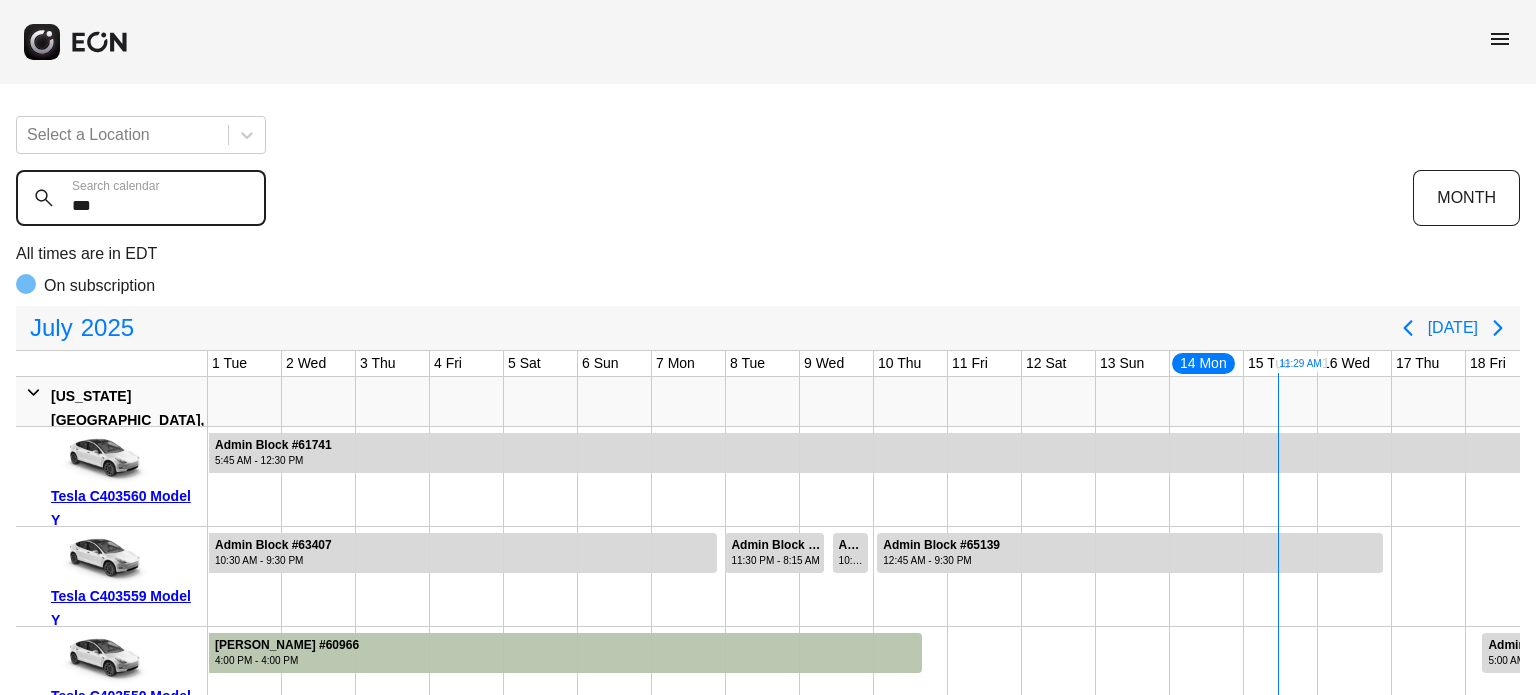 scroll, scrollTop: 0, scrollLeft: 0, axis: both 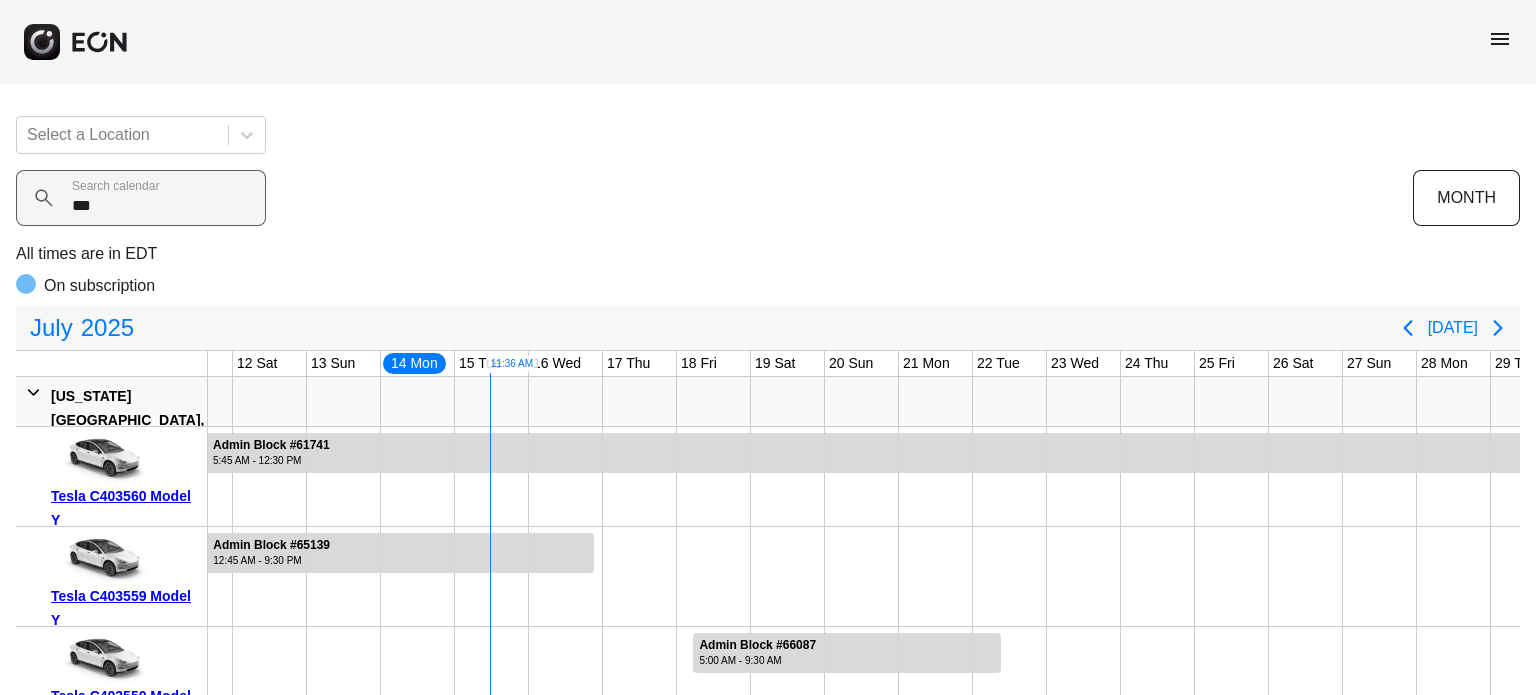 click on "Search calendar" at bounding box center (115, 186) 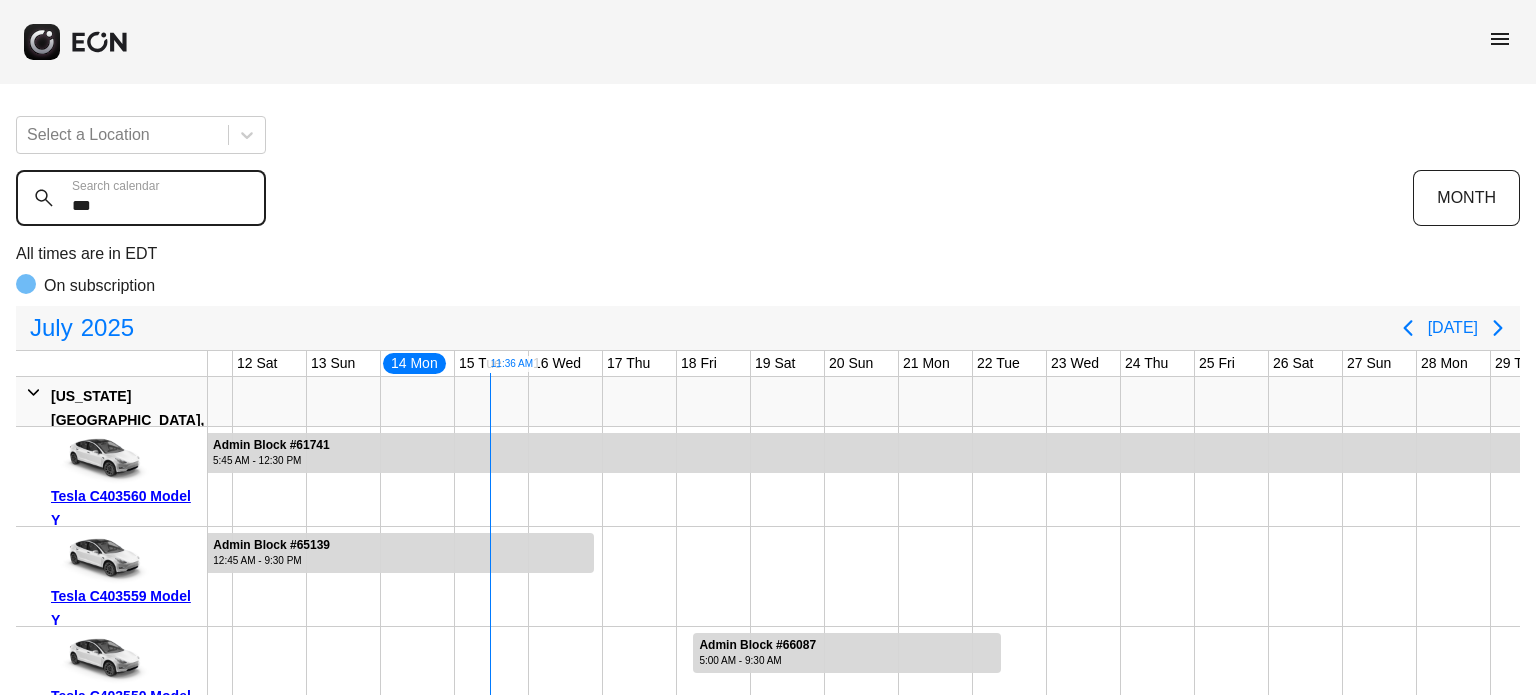 click on "***" at bounding box center (141, 198) 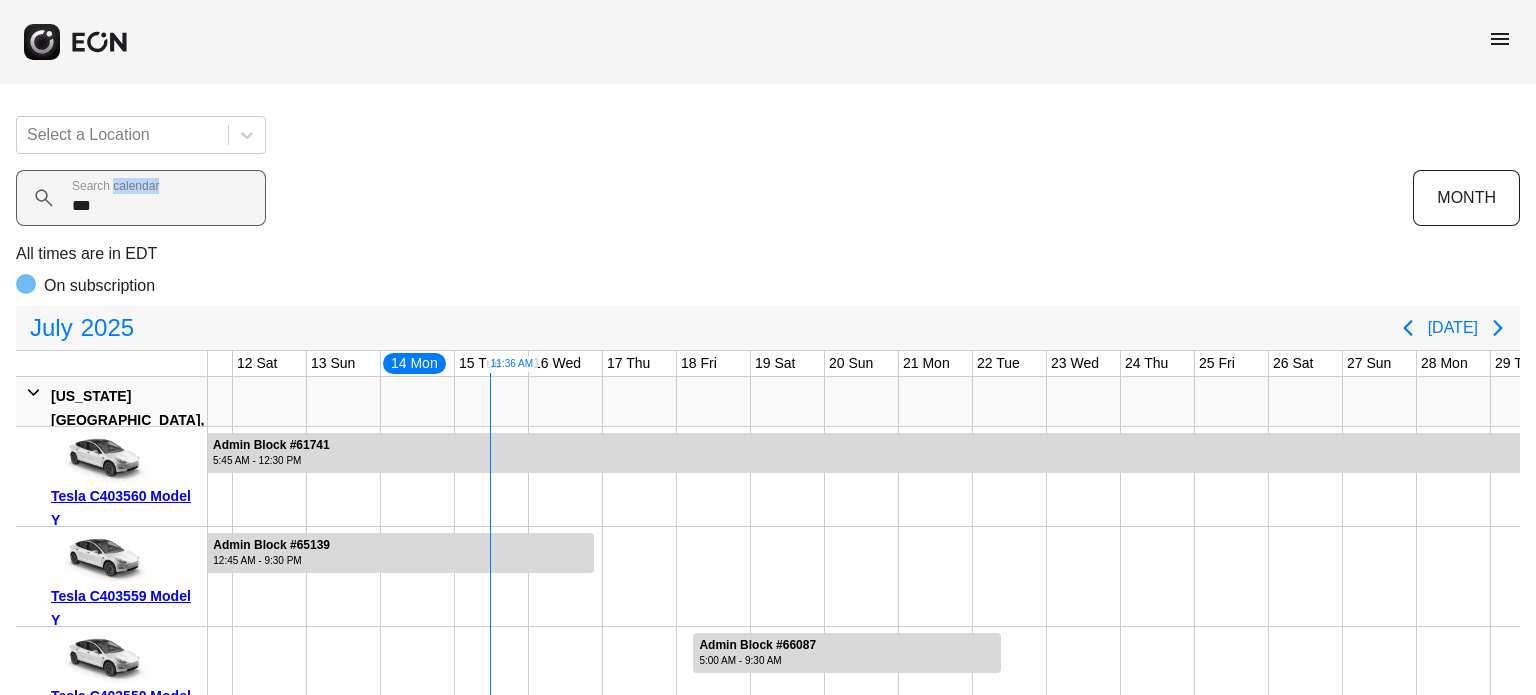 click on "Search calendar" at bounding box center [115, 186] 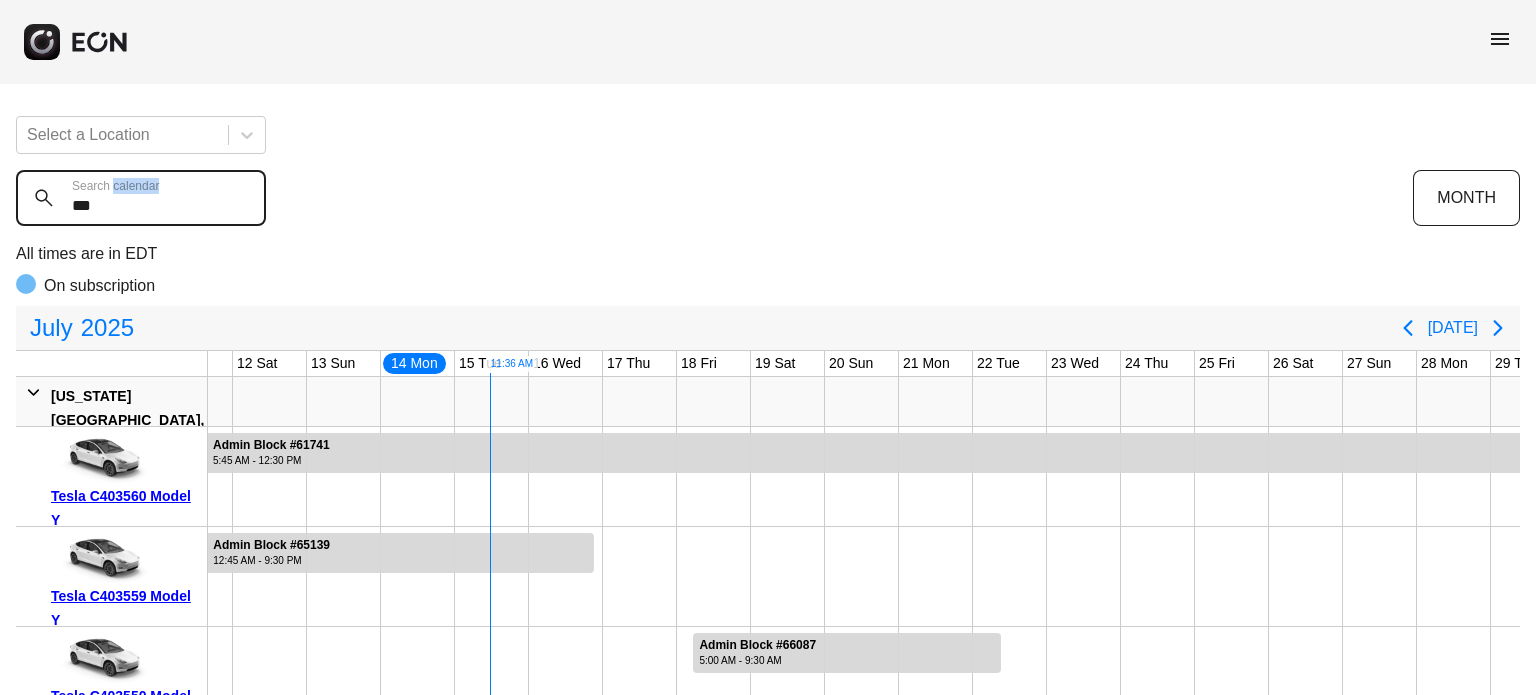 click on "***" at bounding box center (141, 198) 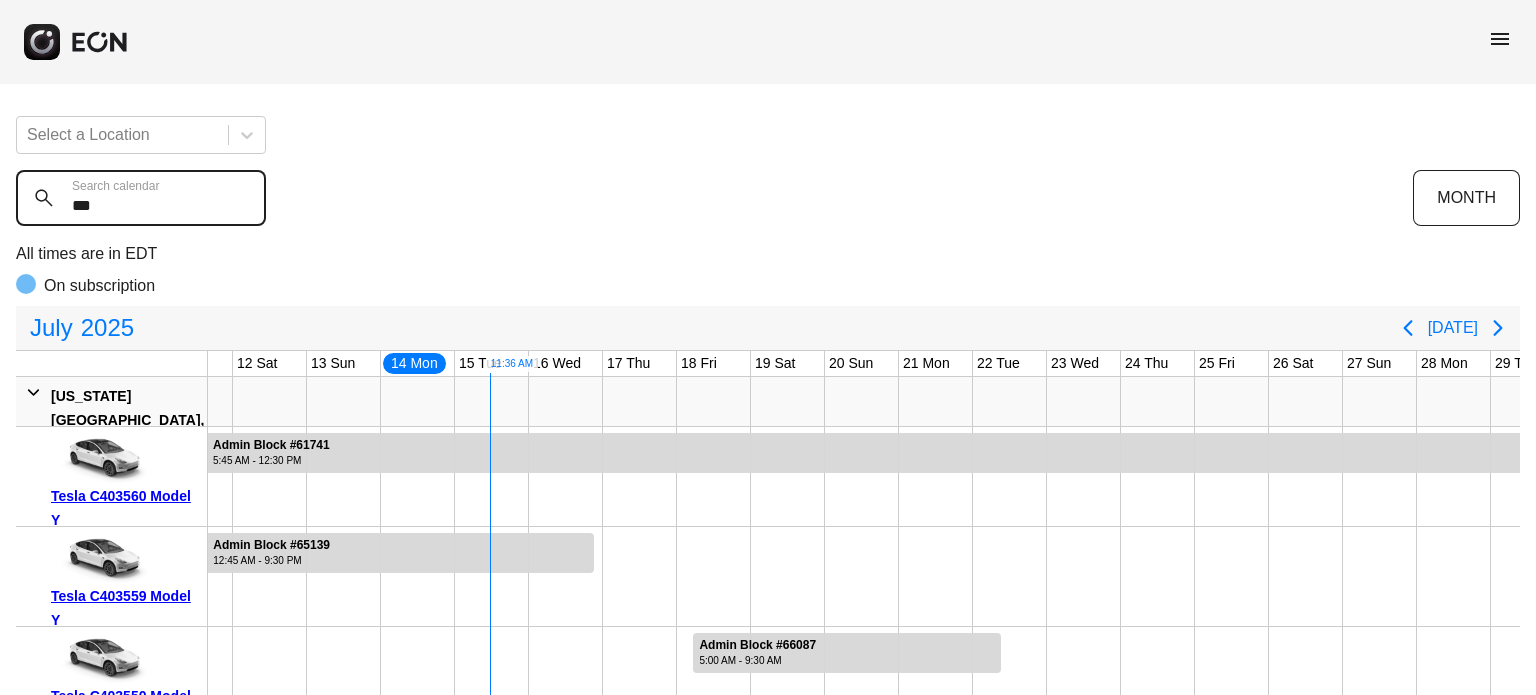 click on "***" at bounding box center (141, 198) 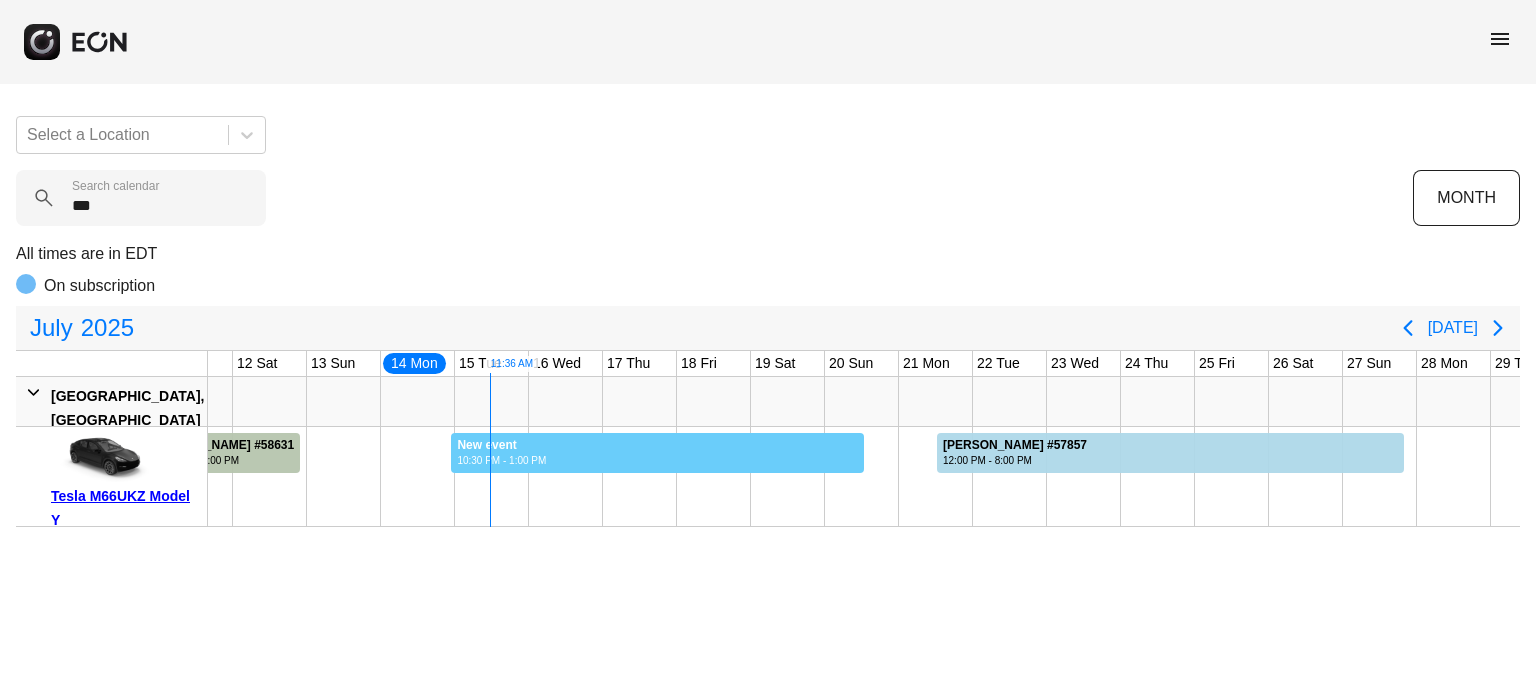 drag, startPoint x: 450, startPoint y: 447, endPoint x: 864, endPoint y: 463, distance: 414.30905 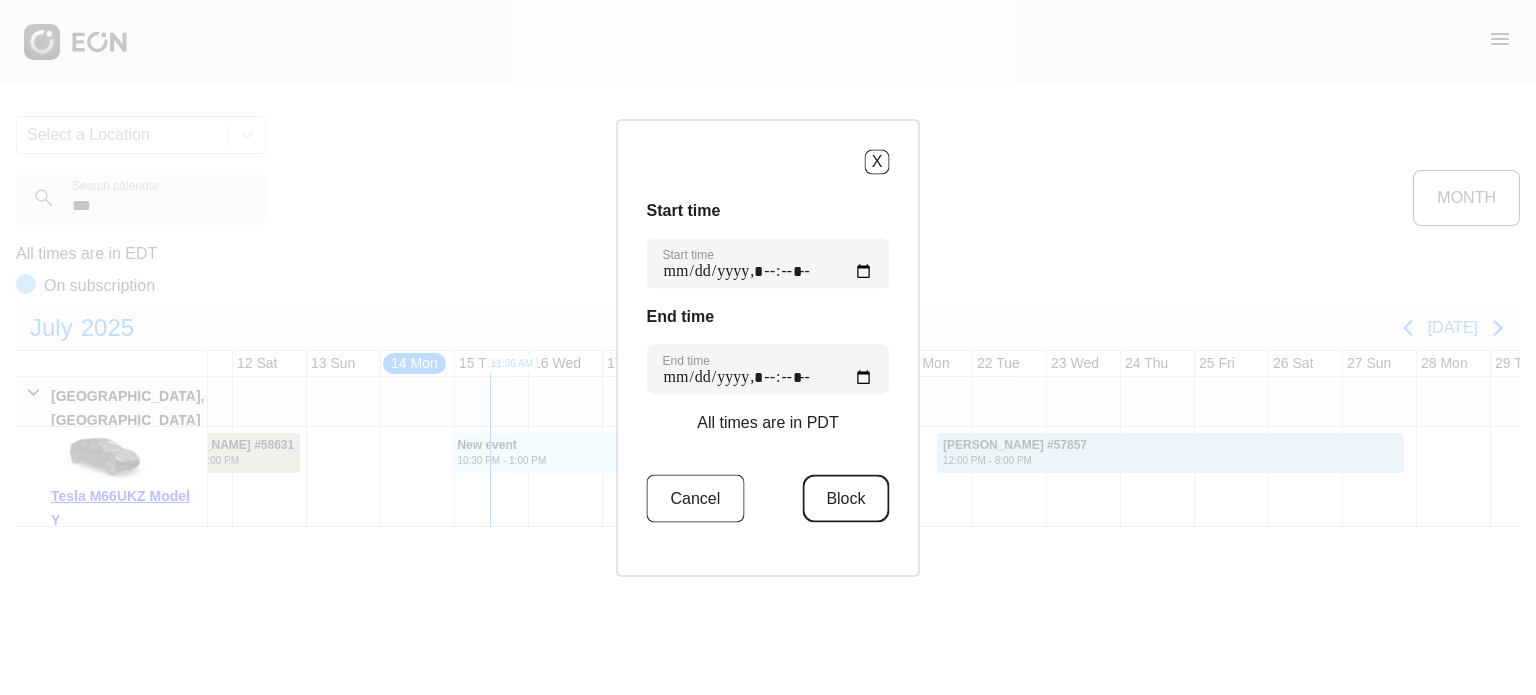 click on "Block" at bounding box center [845, 498] 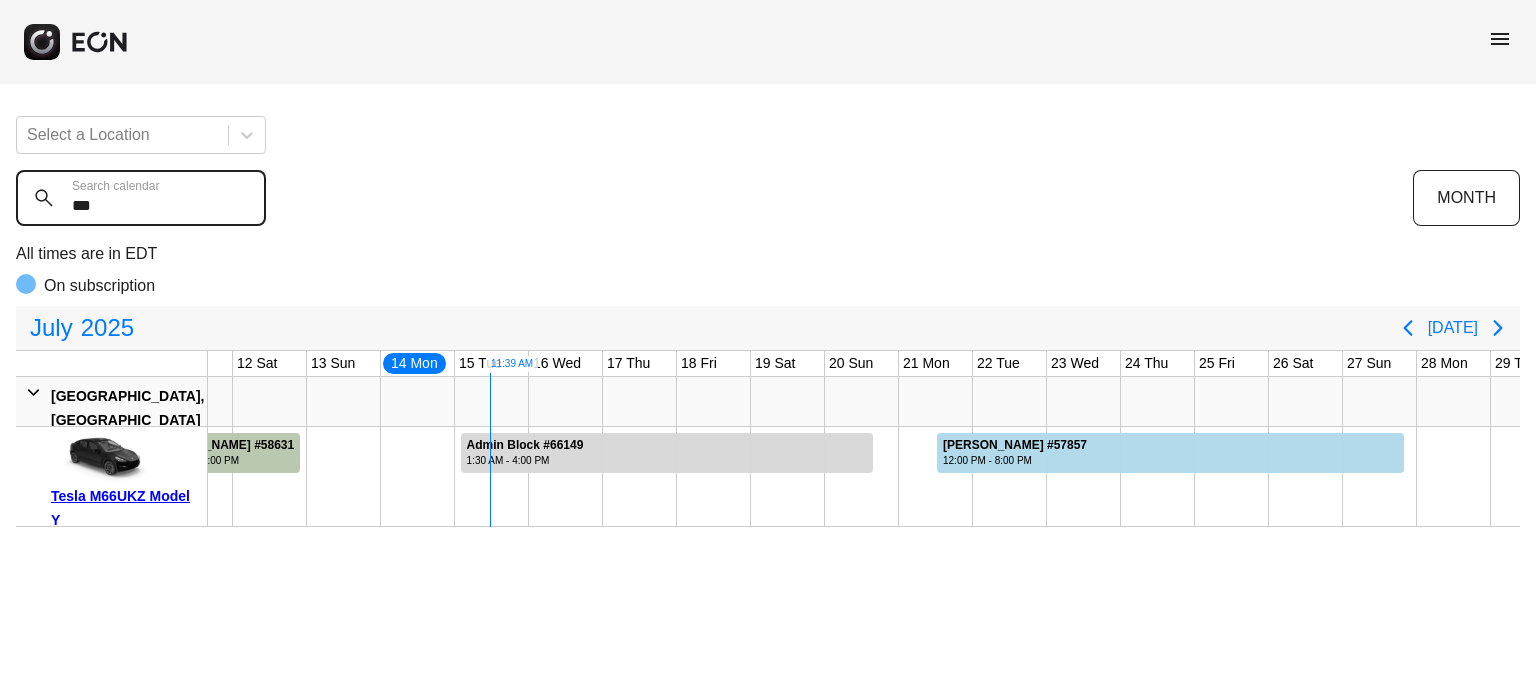 click on "***" at bounding box center (141, 198) 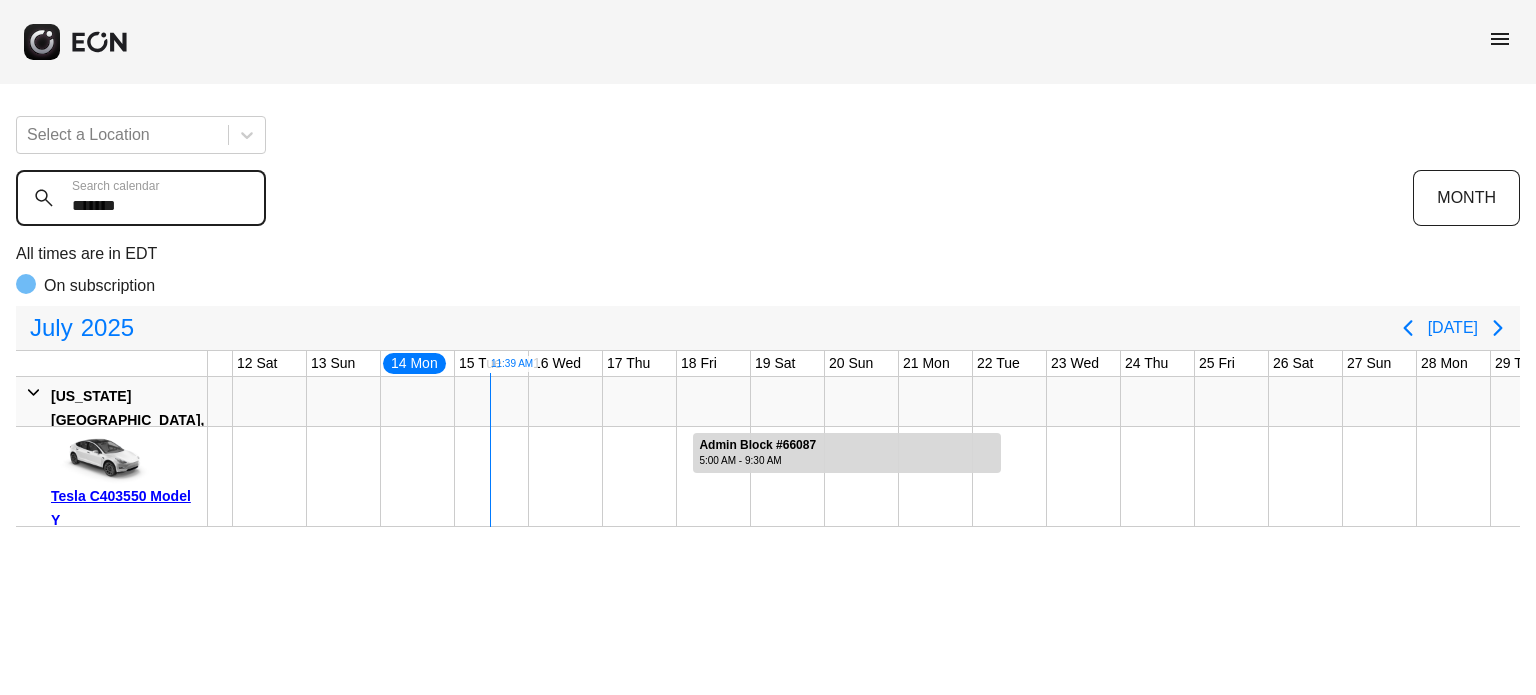 type on "*******" 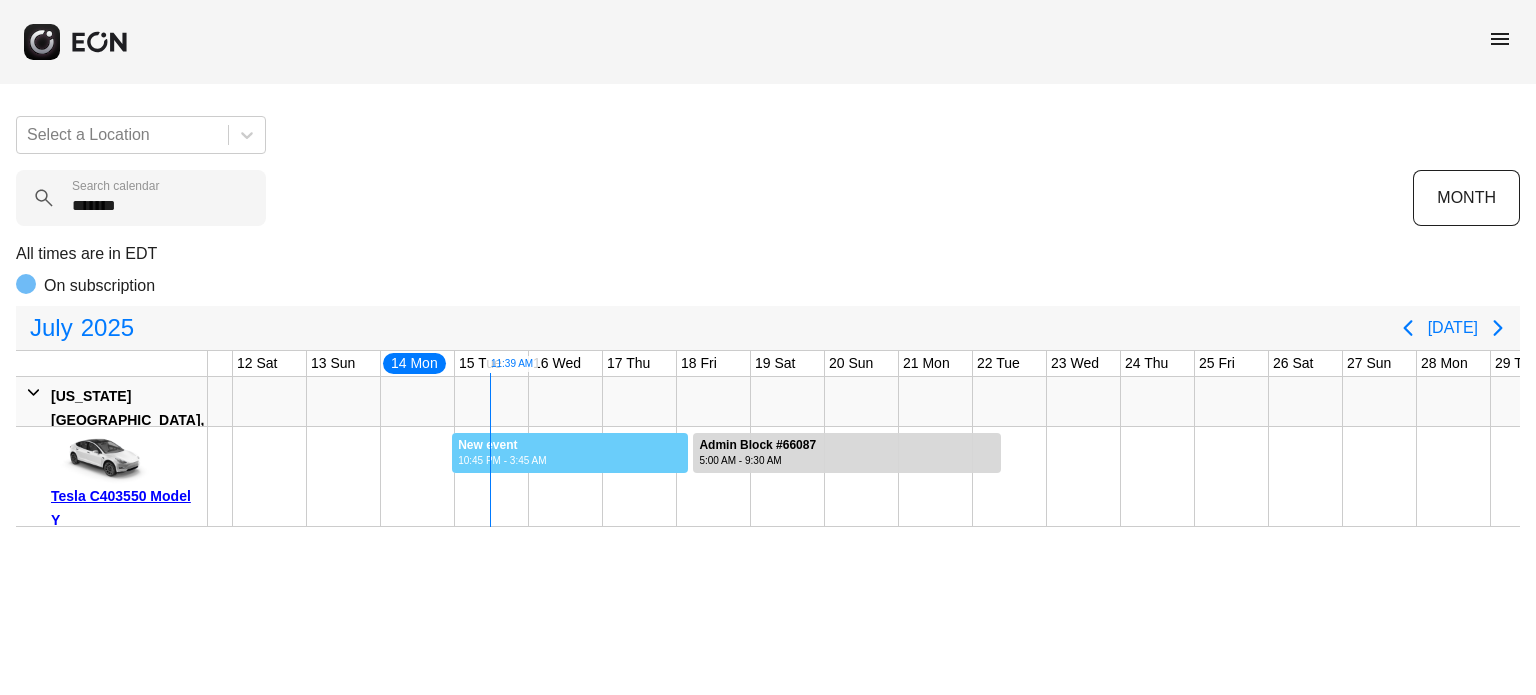 drag, startPoint x: 451, startPoint y: 451, endPoint x: 688, endPoint y: 474, distance: 238.11342 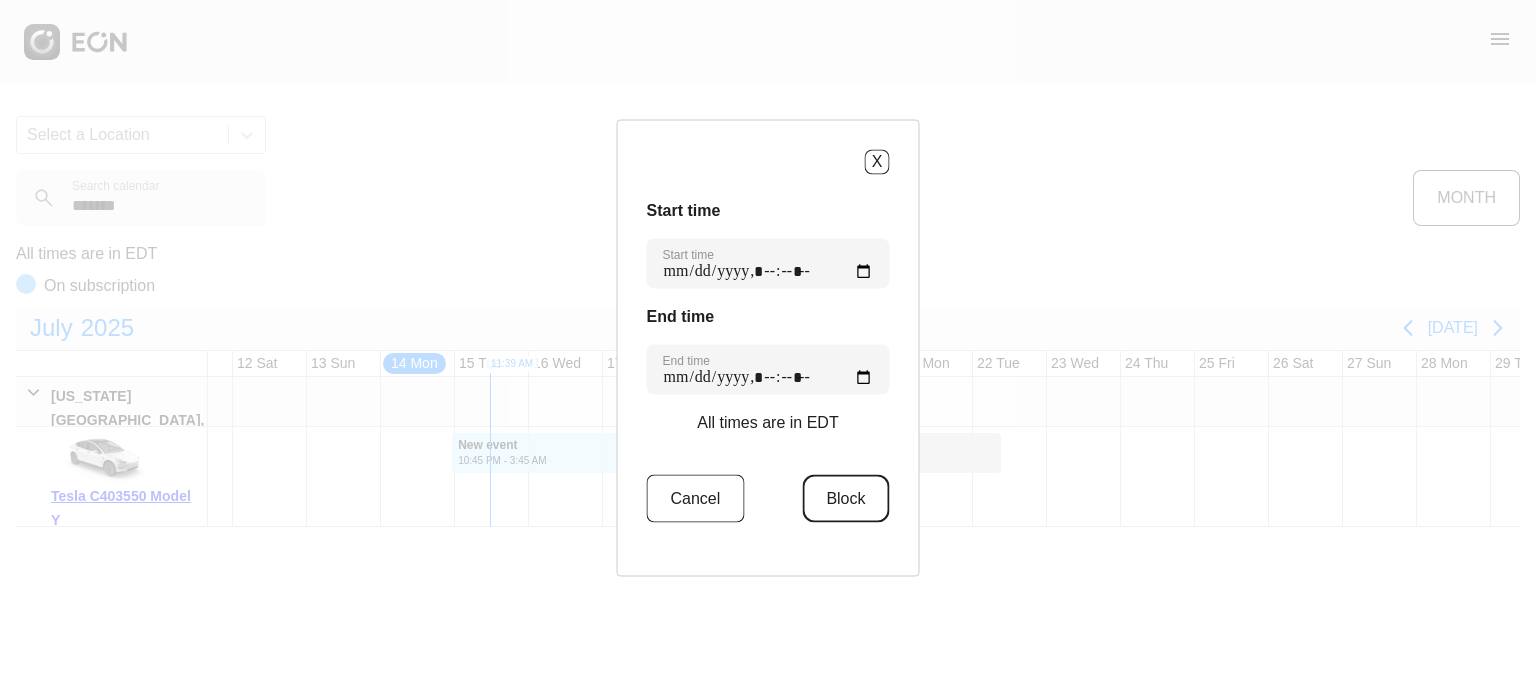 click on "Block" at bounding box center (845, 498) 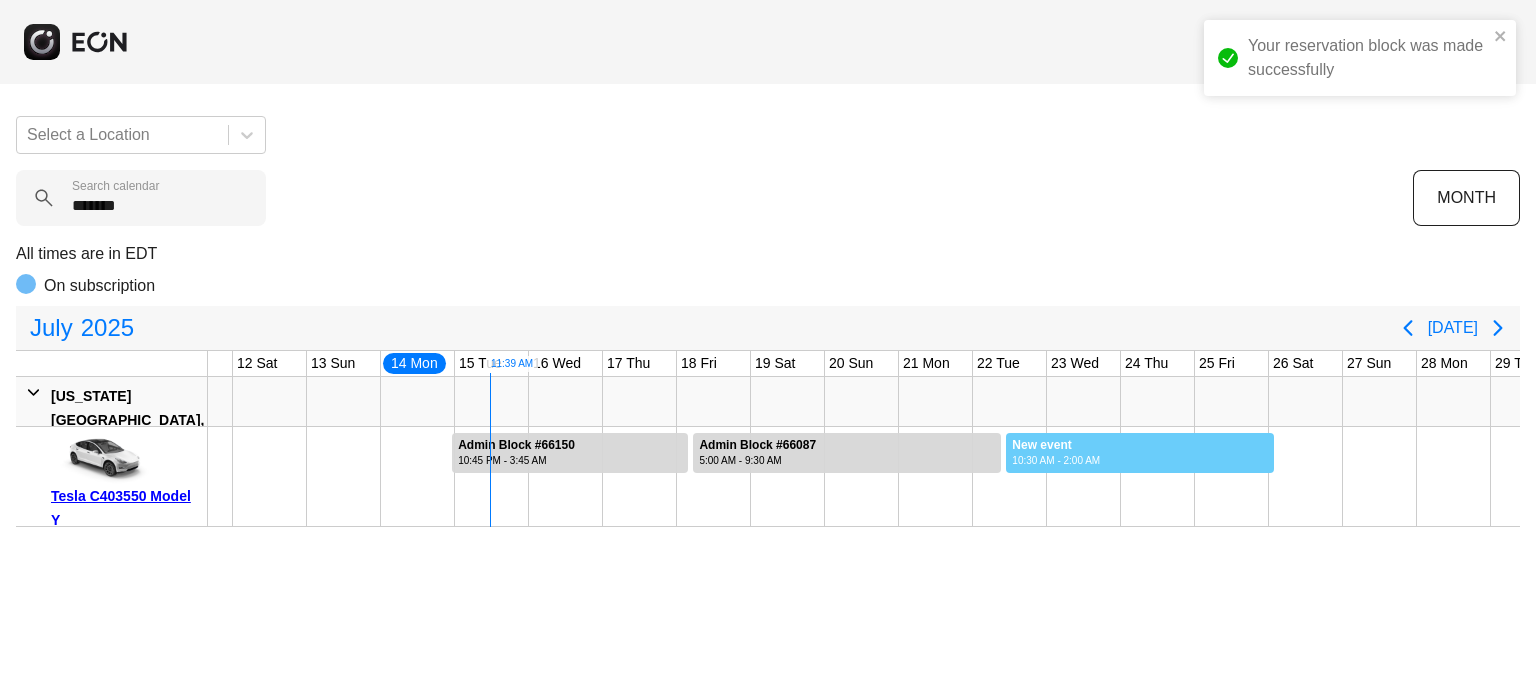 drag, startPoint x: 1005, startPoint y: 447, endPoint x: 1274, endPoint y: 445, distance: 269.00745 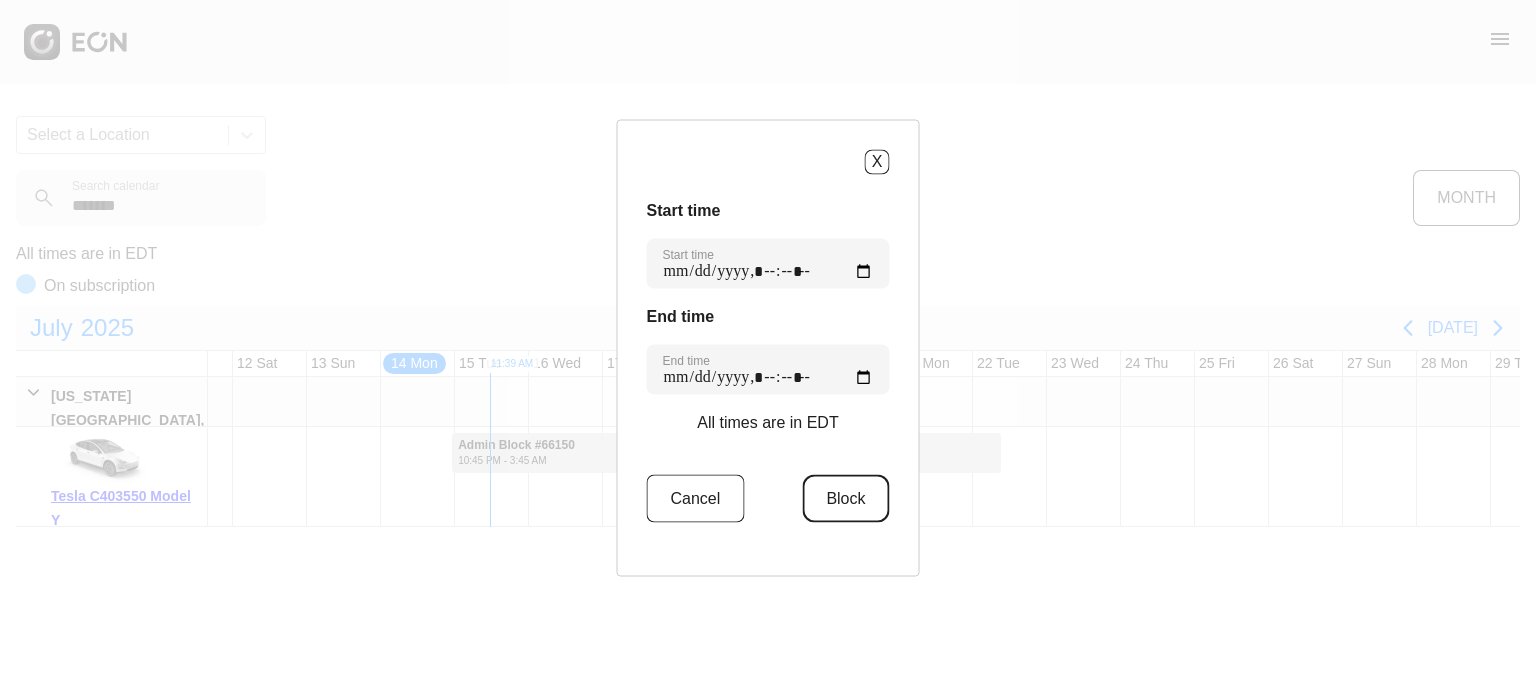 click on "Block" at bounding box center [845, 498] 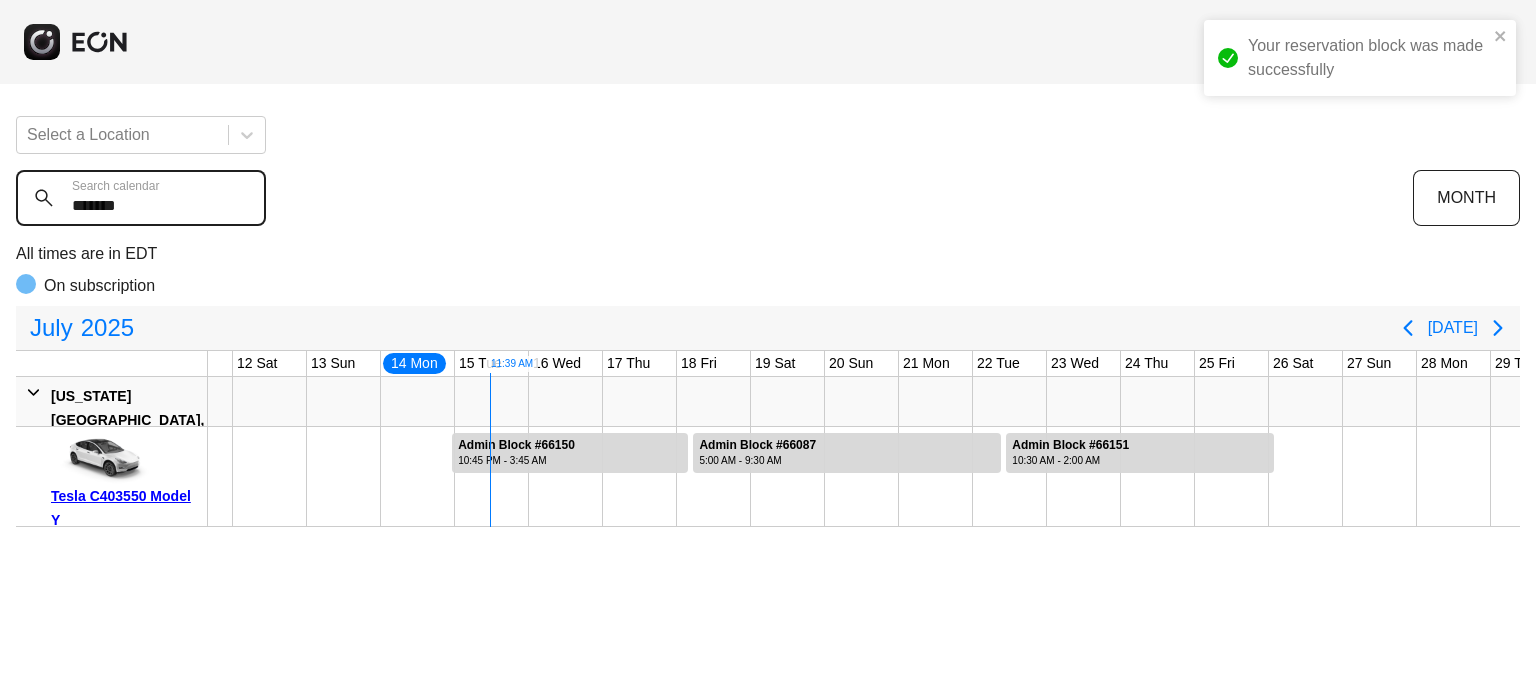 click on "*******" at bounding box center [141, 198] 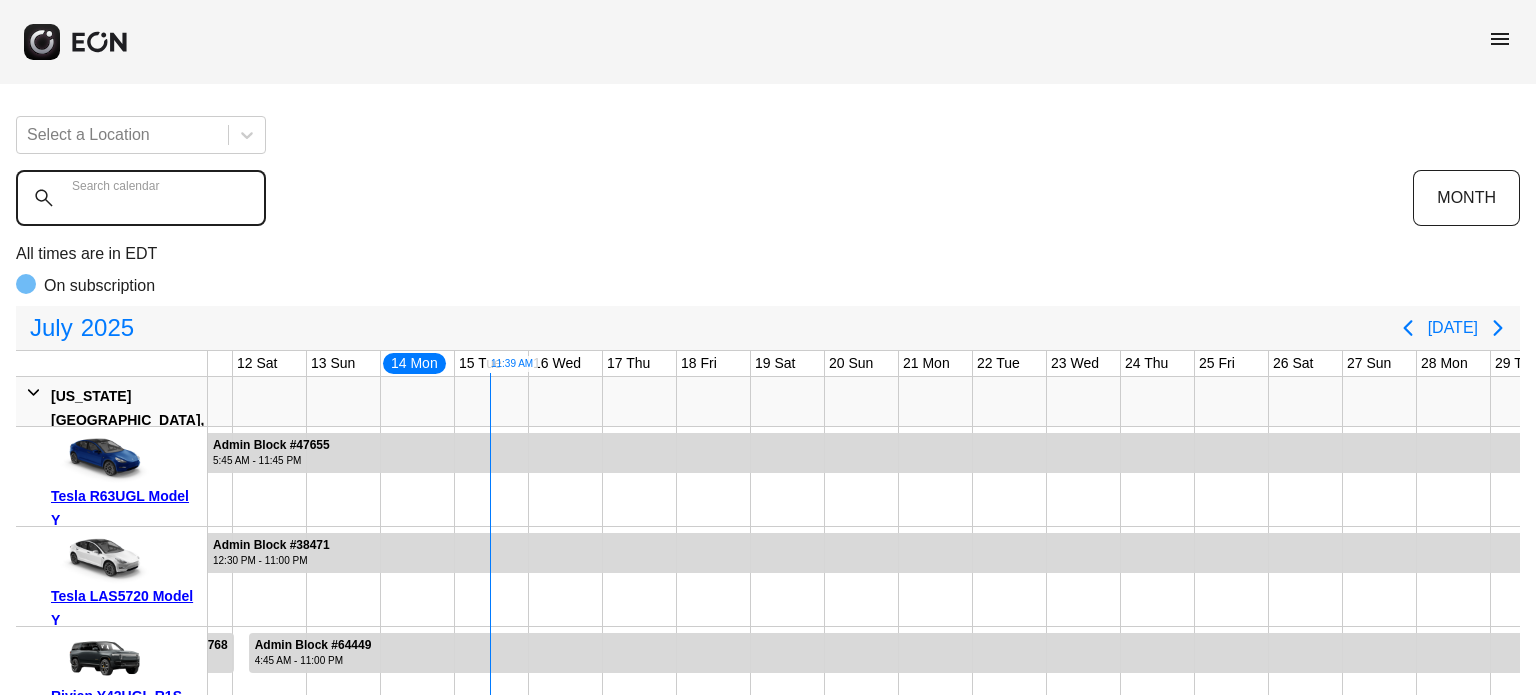 type 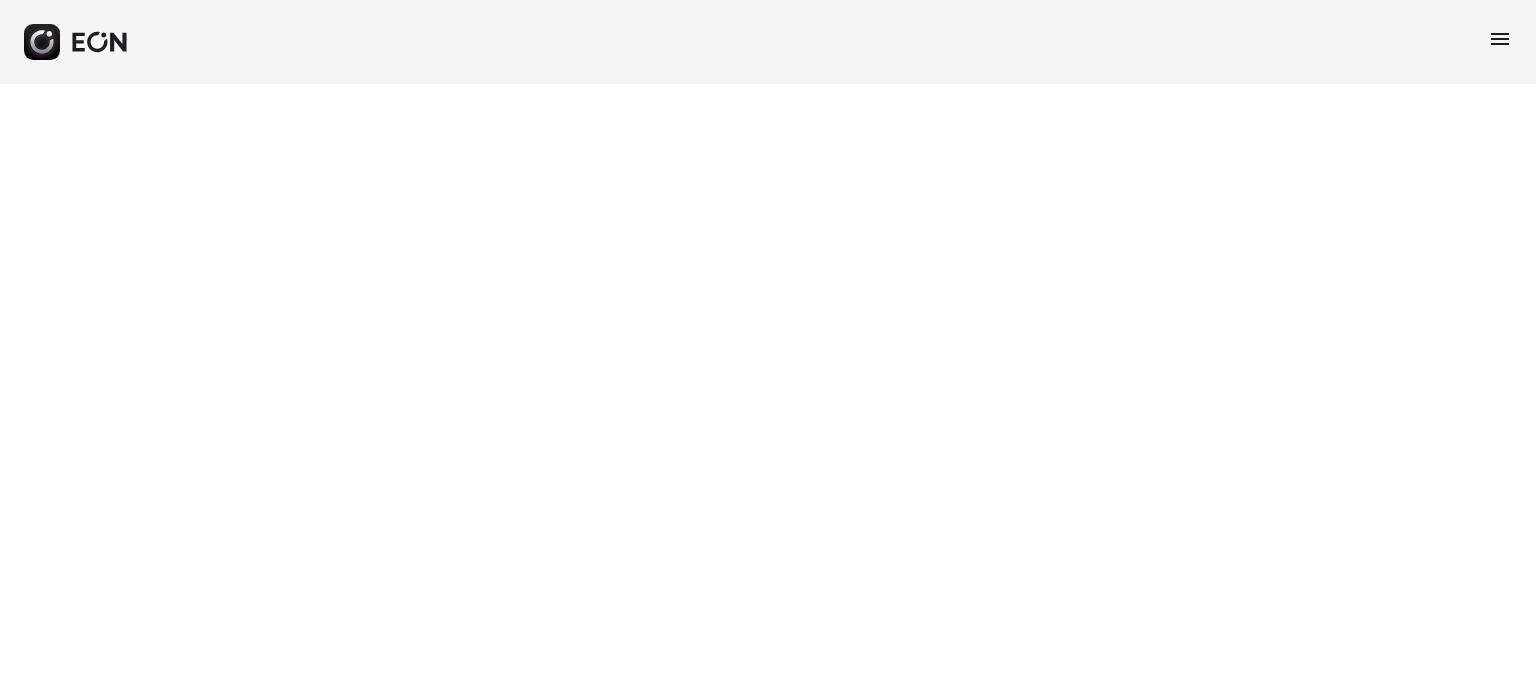 scroll, scrollTop: 0, scrollLeft: 0, axis: both 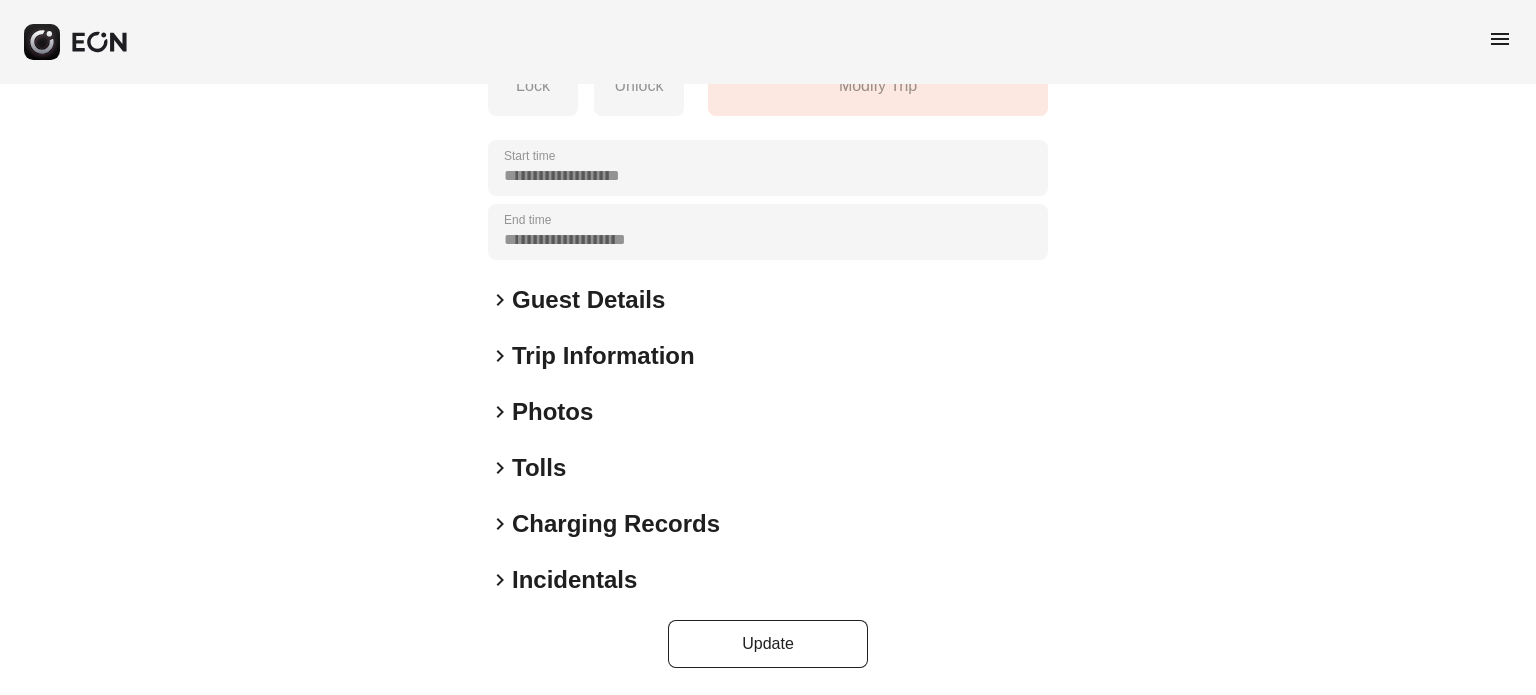 click on "Incidentals" at bounding box center [574, 580] 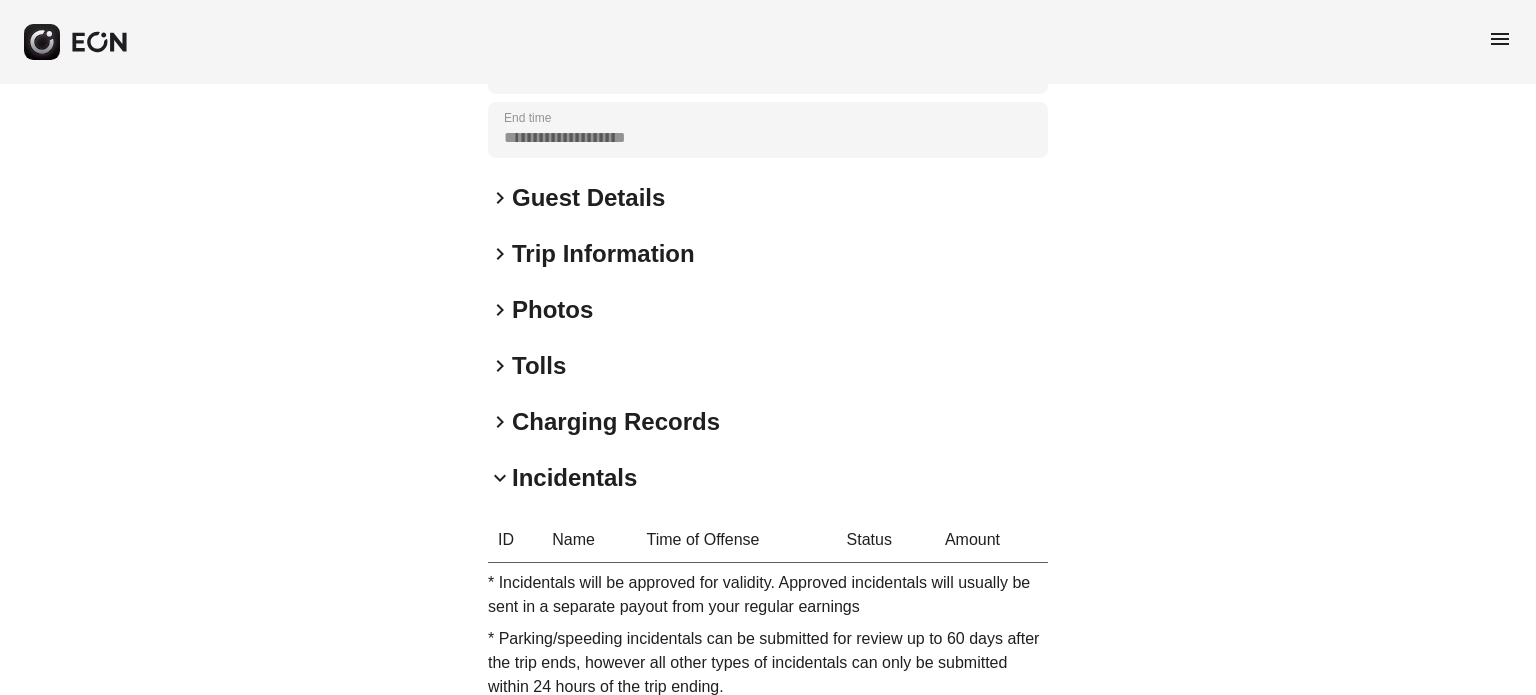 scroll, scrollTop: 549, scrollLeft: 0, axis: vertical 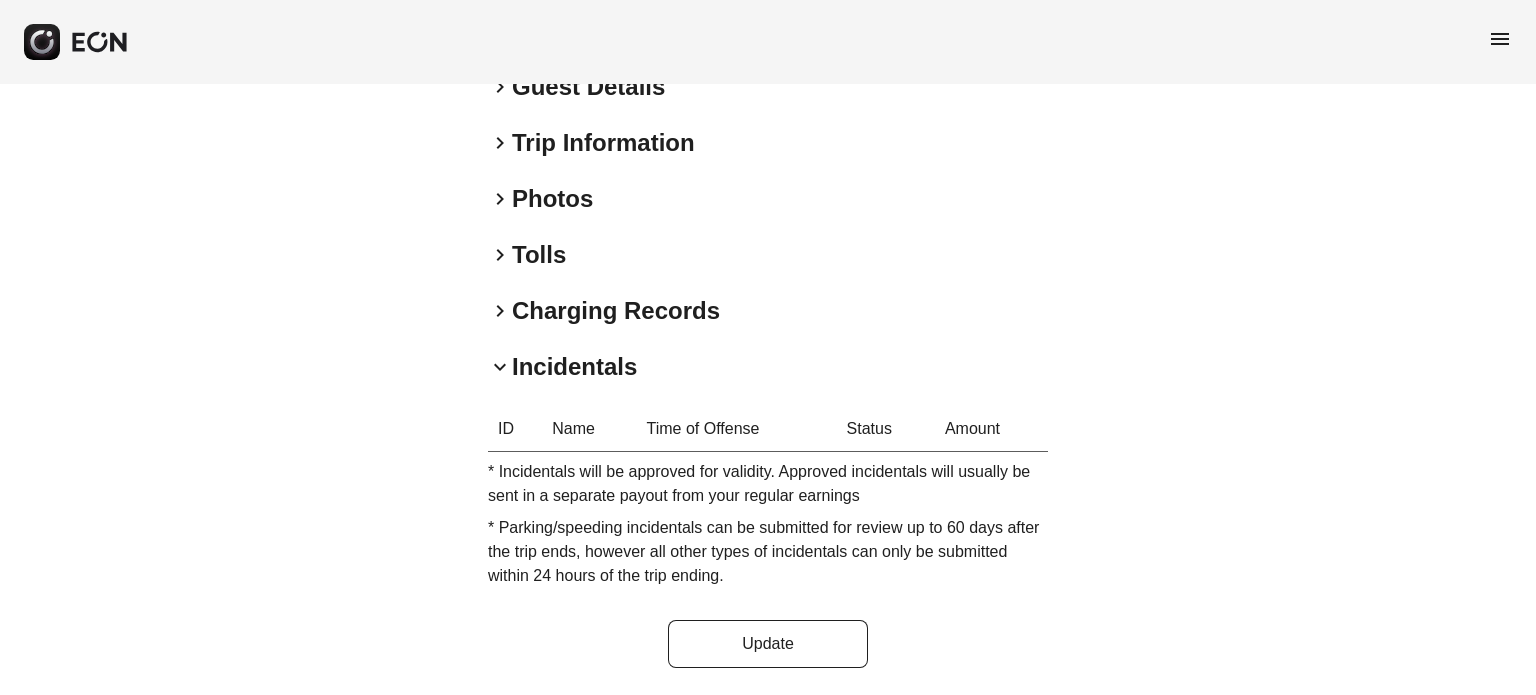 click on "Amount" at bounding box center [991, 429] 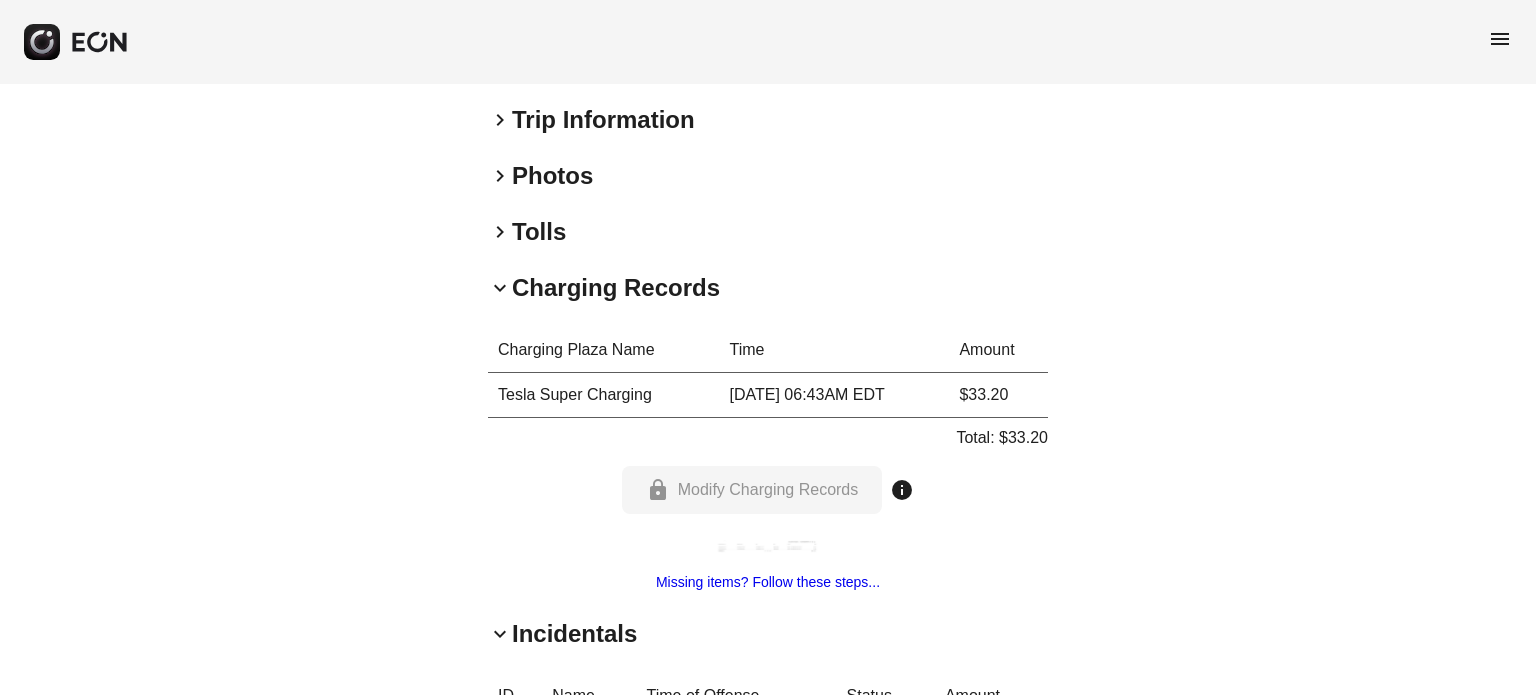 scroll, scrollTop: 540, scrollLeft: 0, axis: vertical 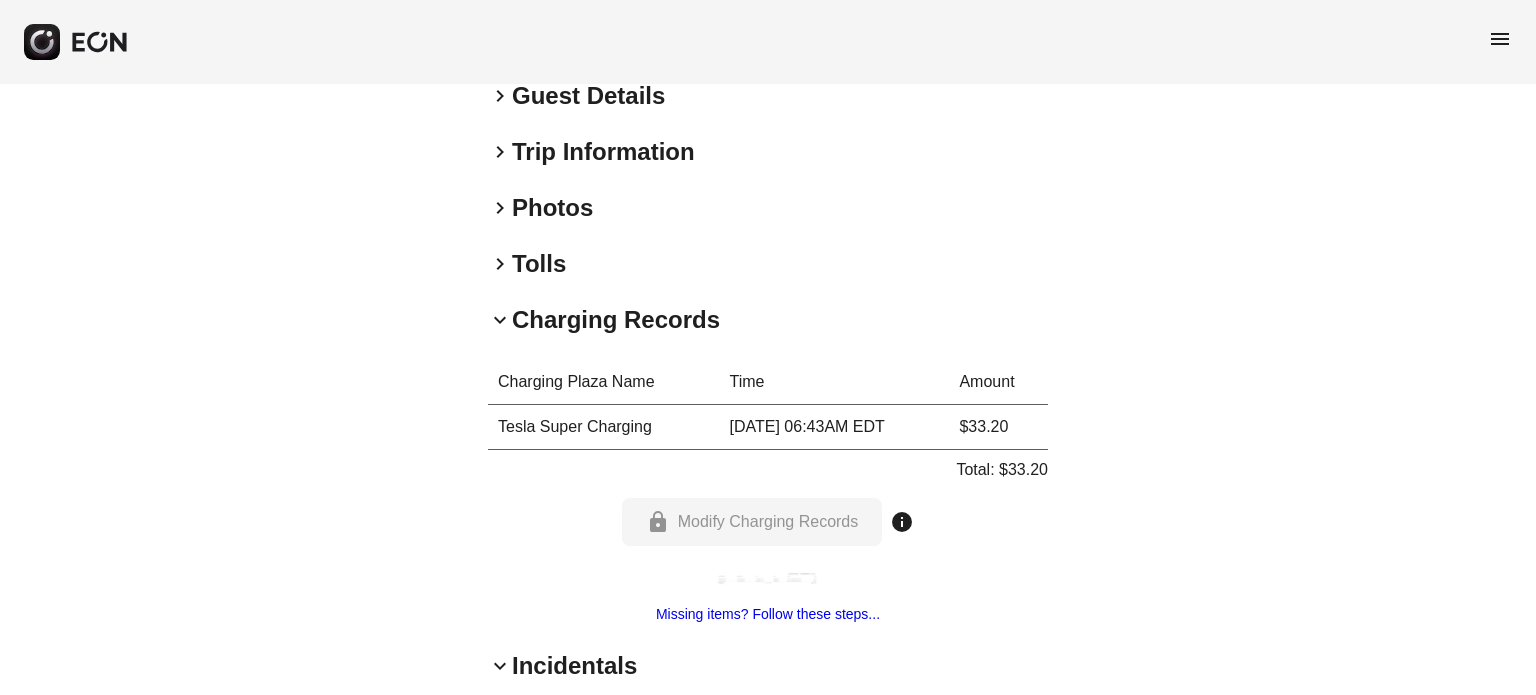 click on "Charging Records" at bounding box center [616, 320] 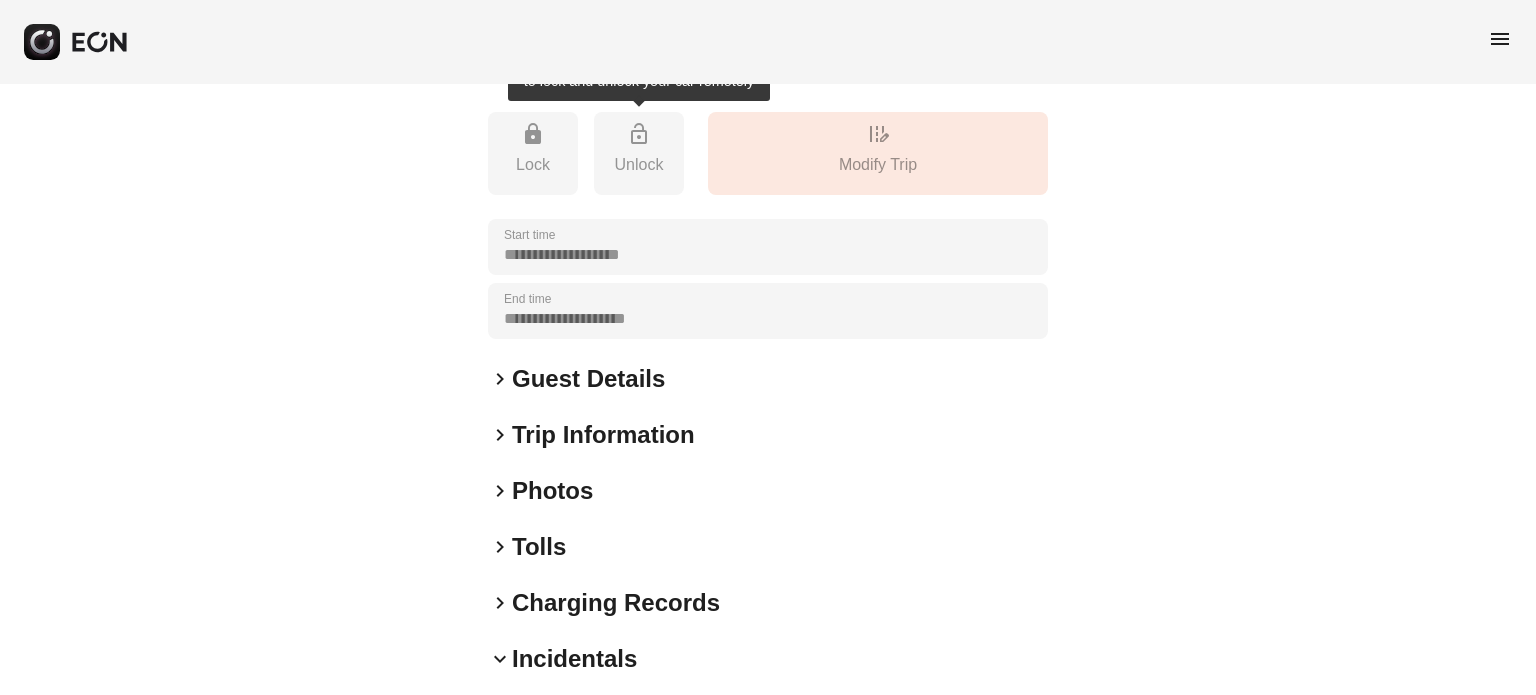 scroll, scrollTop: 0, scrollLeft: 0, axis: both 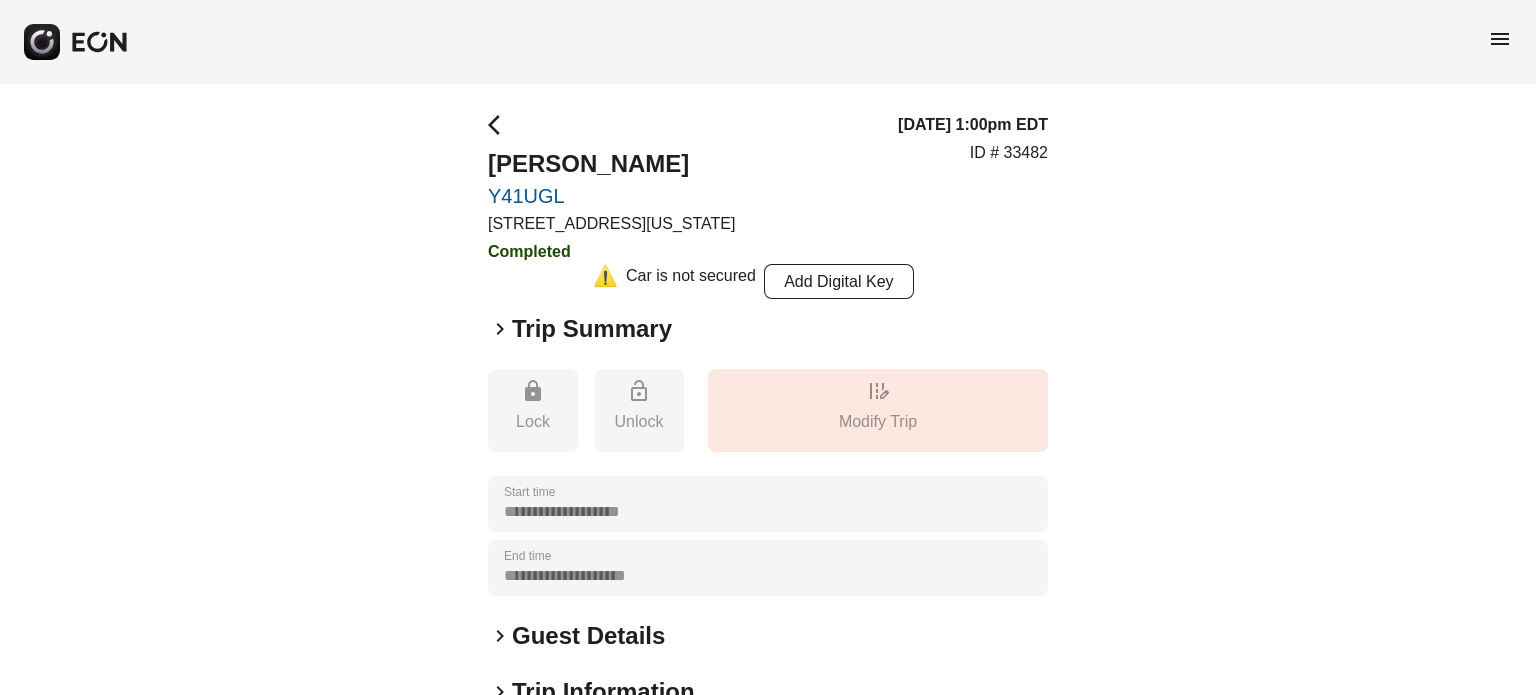 click on "menu" at bounding box center (768, 42) 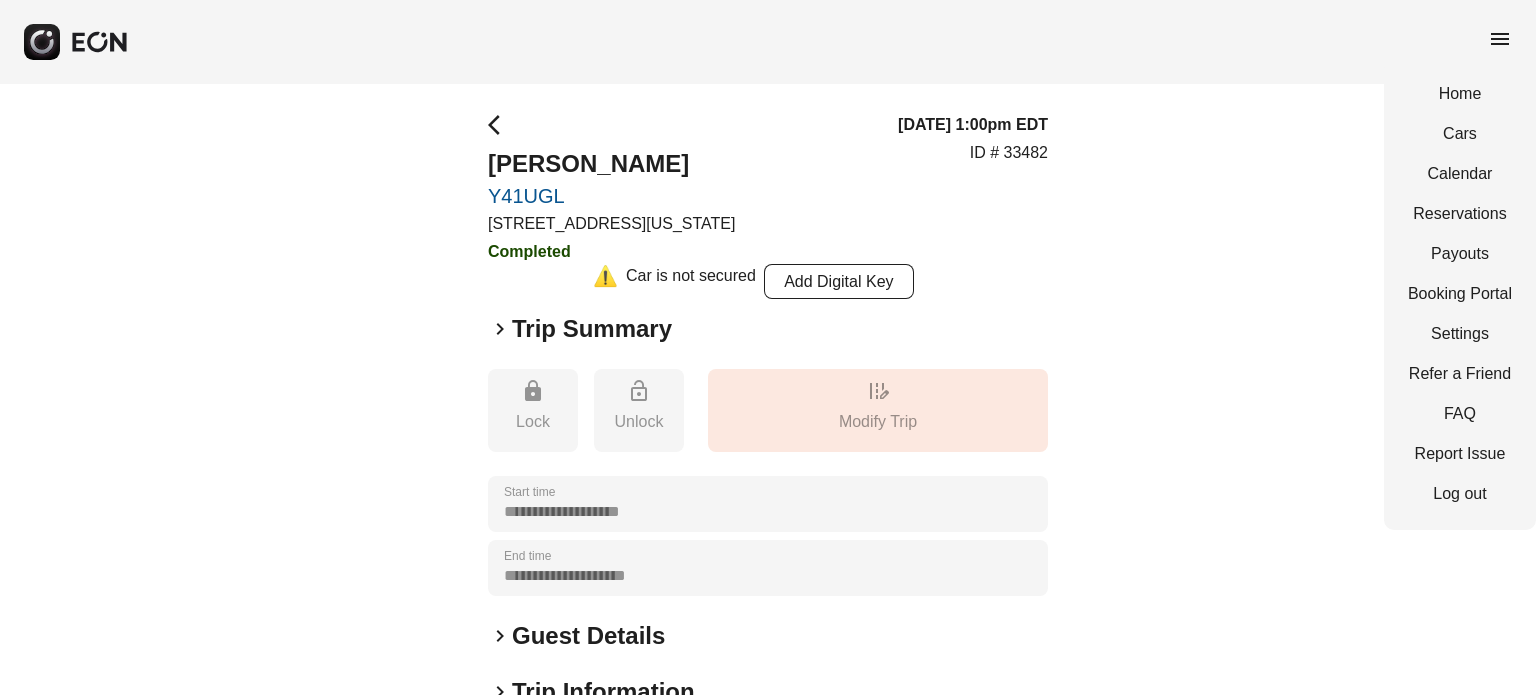 click on "menu Home Cars Calendar Reservations Payouts Booking Portal Settings Refer a Friend FAQ Report Issue Log out" at bounding box center (768, 42) 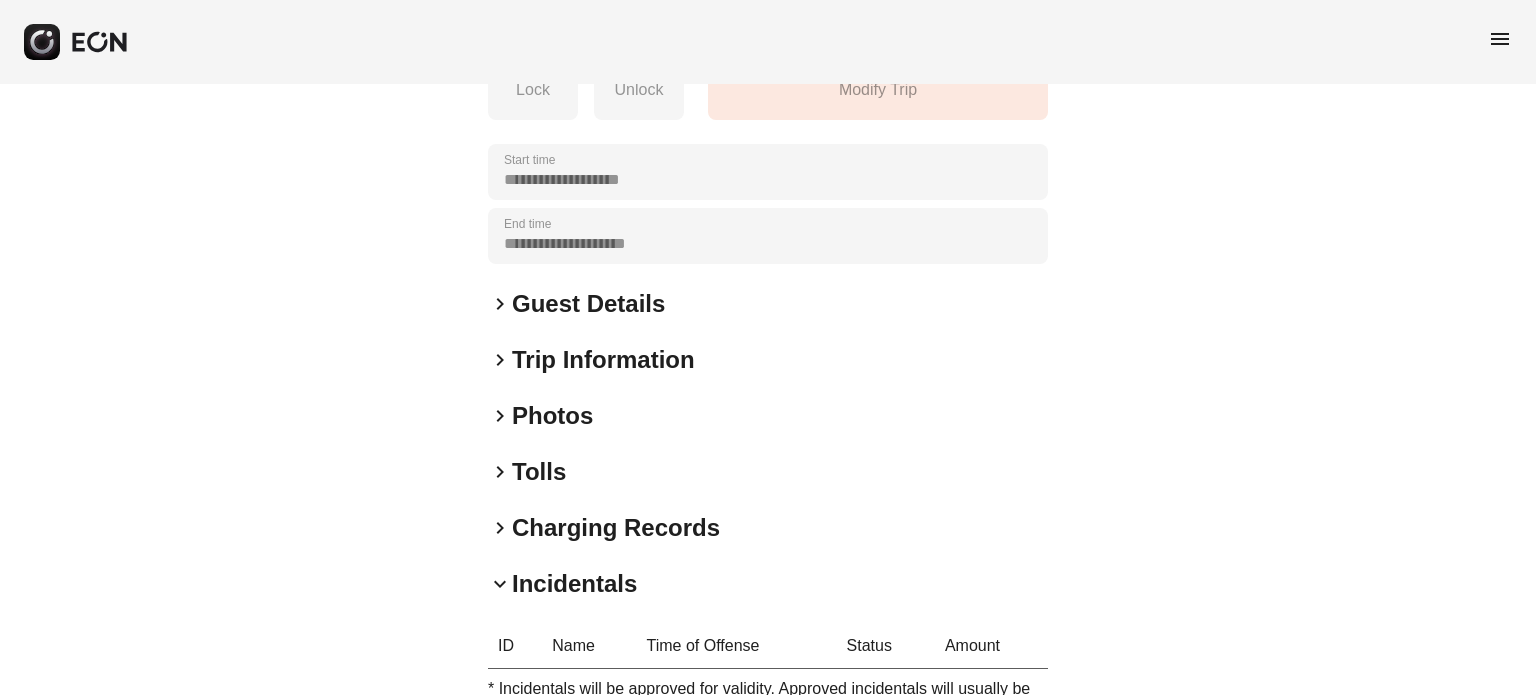 scroll, scrollTop: 549, scrollLeft: 0, axis: vertical 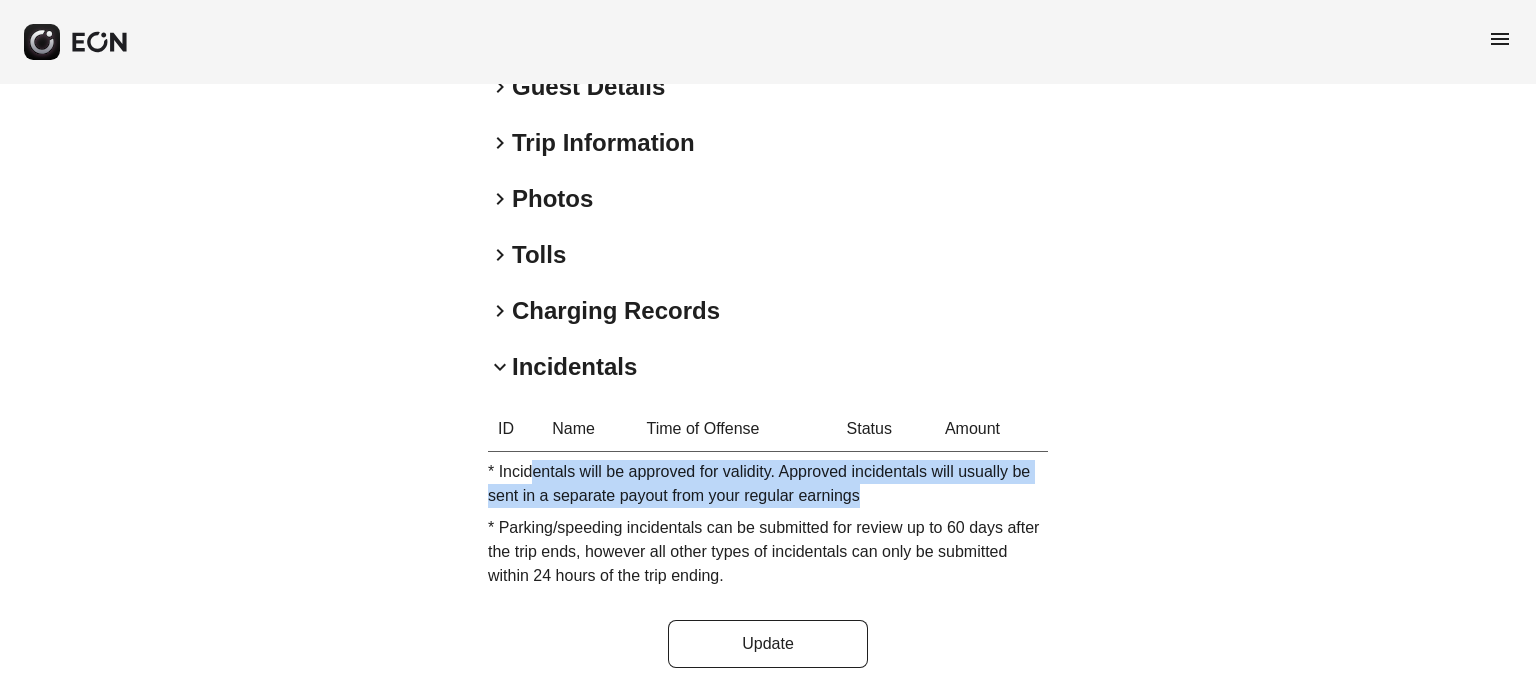 drag, startPoint x: 536, startPoint y: 465, endPoint x: 1106, endPoint y: 506, distance: 571.47266 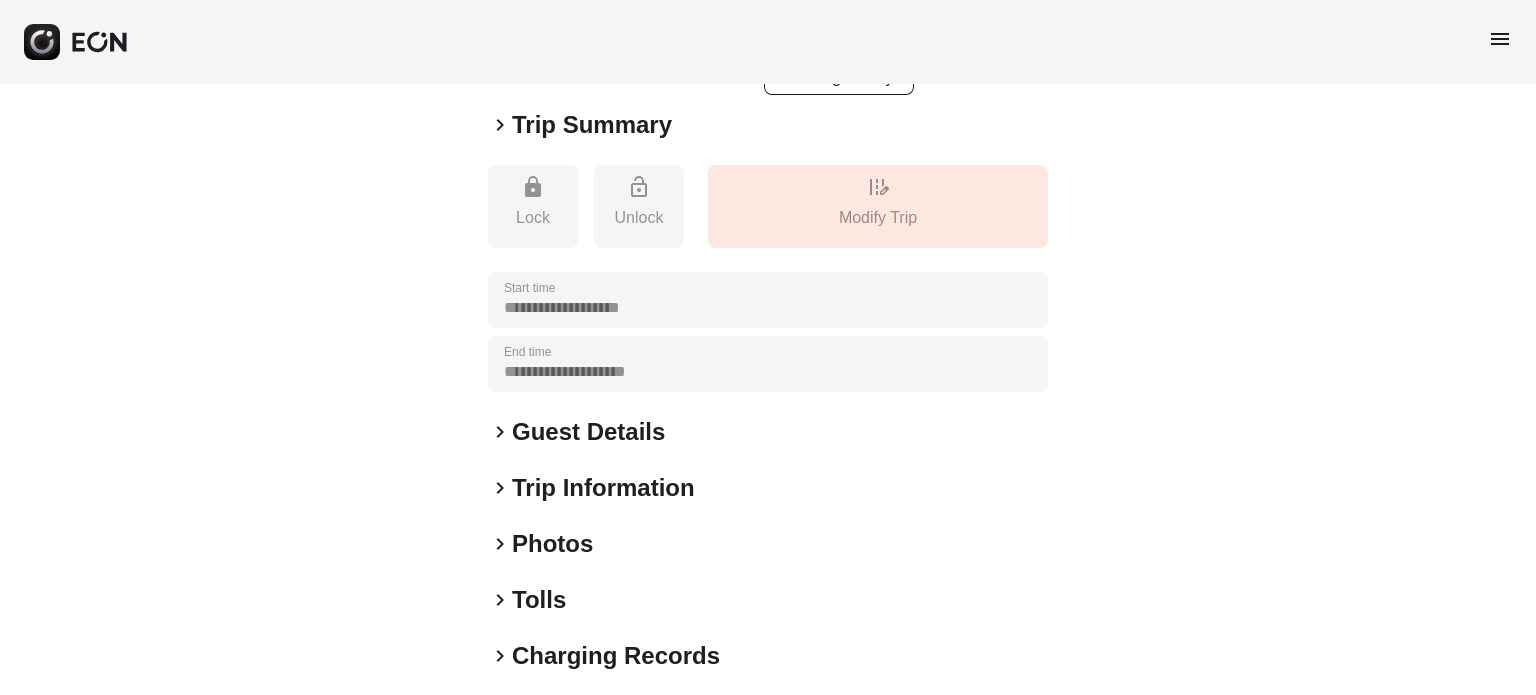 scroll, scrollTop: 0, scrollLeft: 0, axis: both 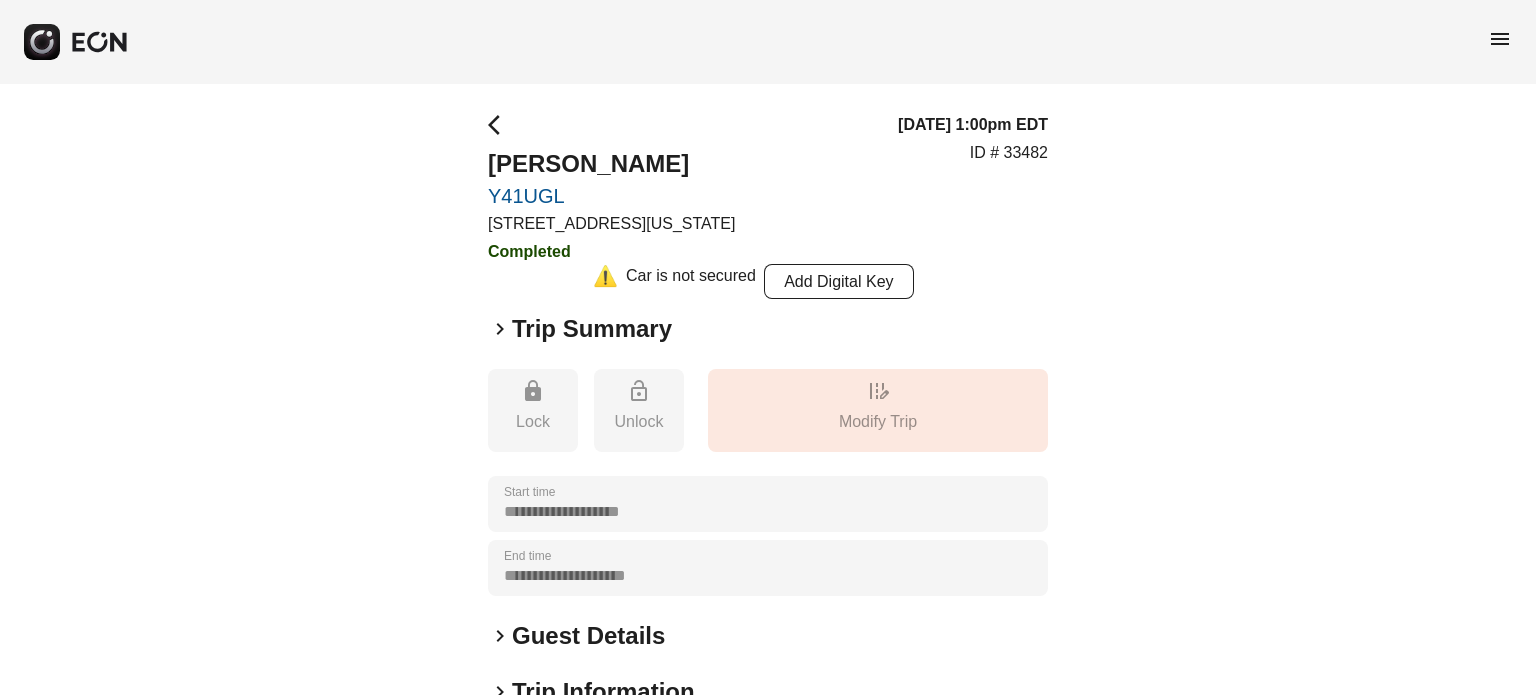 click on "menu" at bounding box center [768, 42] 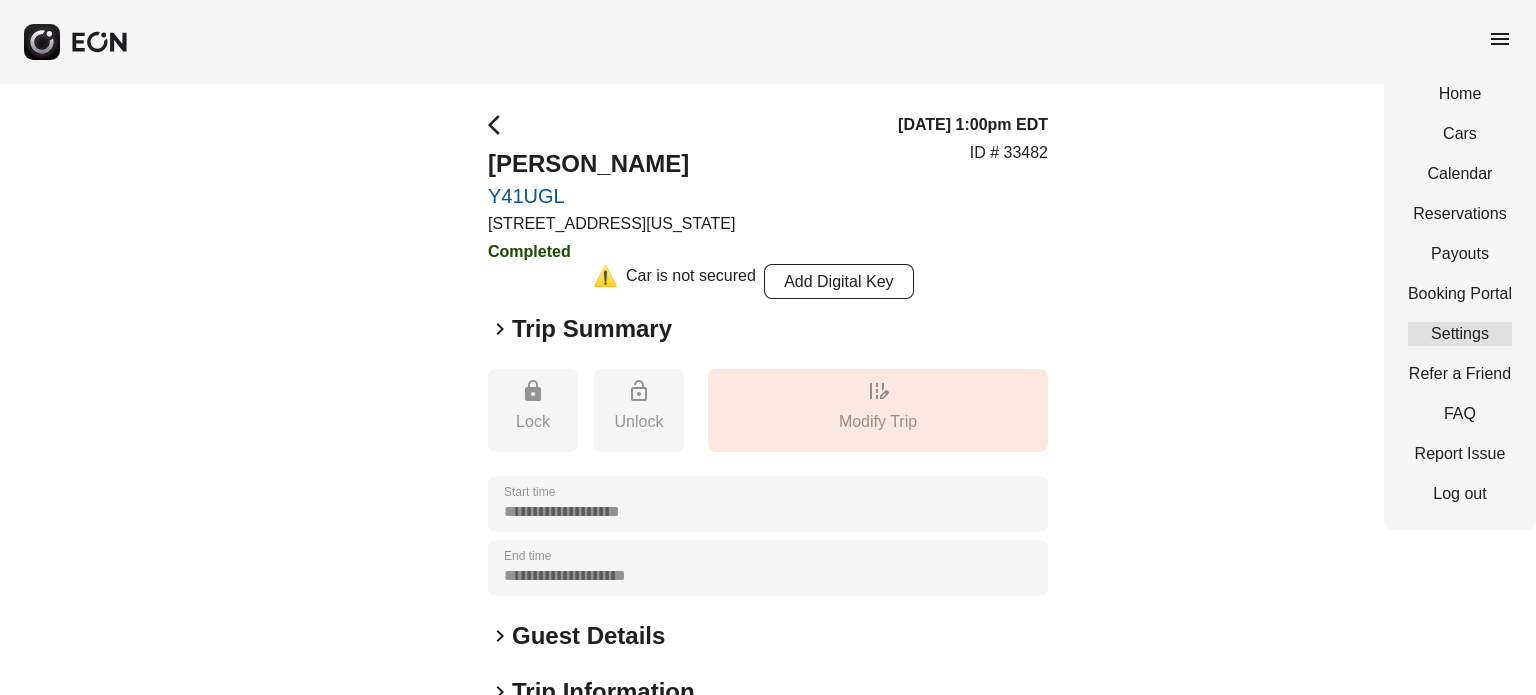 click on "Settings" at bounding box center [1460, 334] 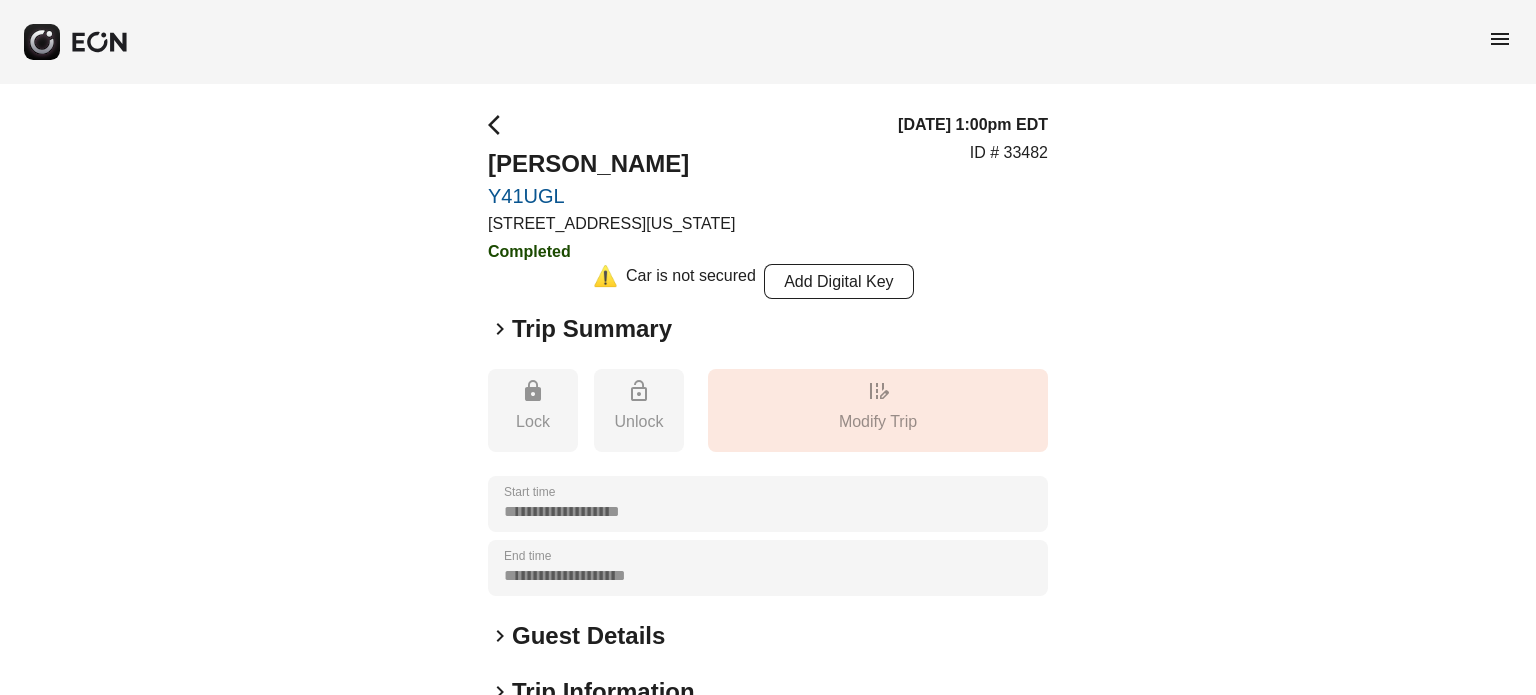 click on "menu" at bounding box center [1500, 39] 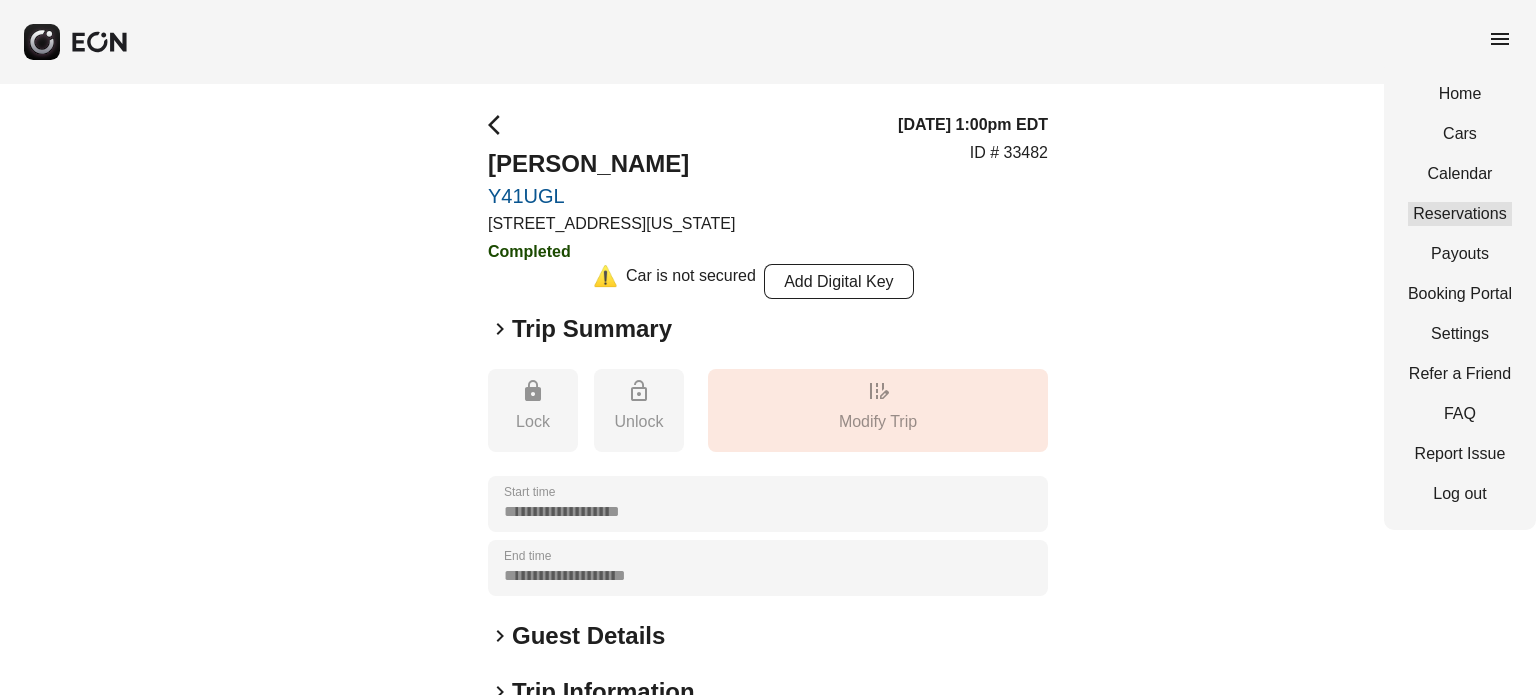 click on "Reservations" at bounding box center [1460, 214] 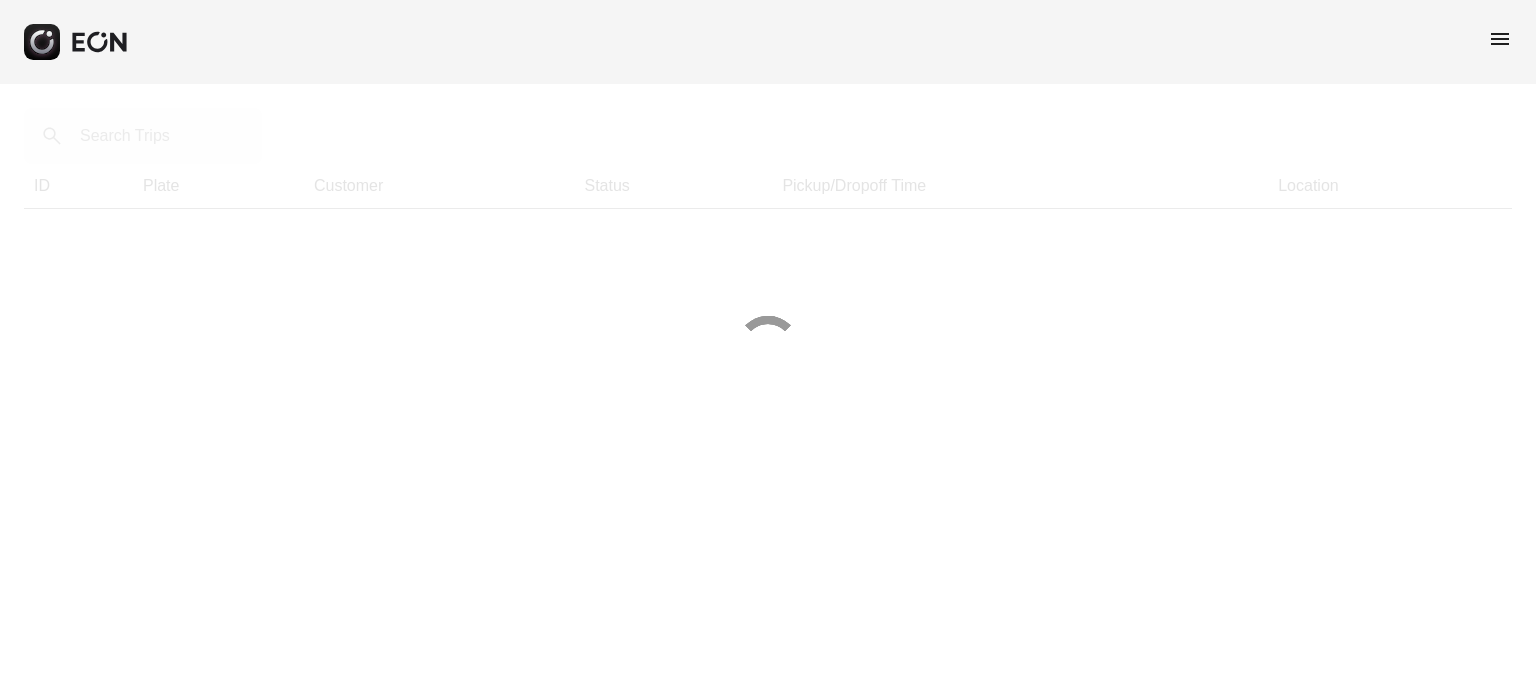 click on "menu" at bounding box center [1500, 39] 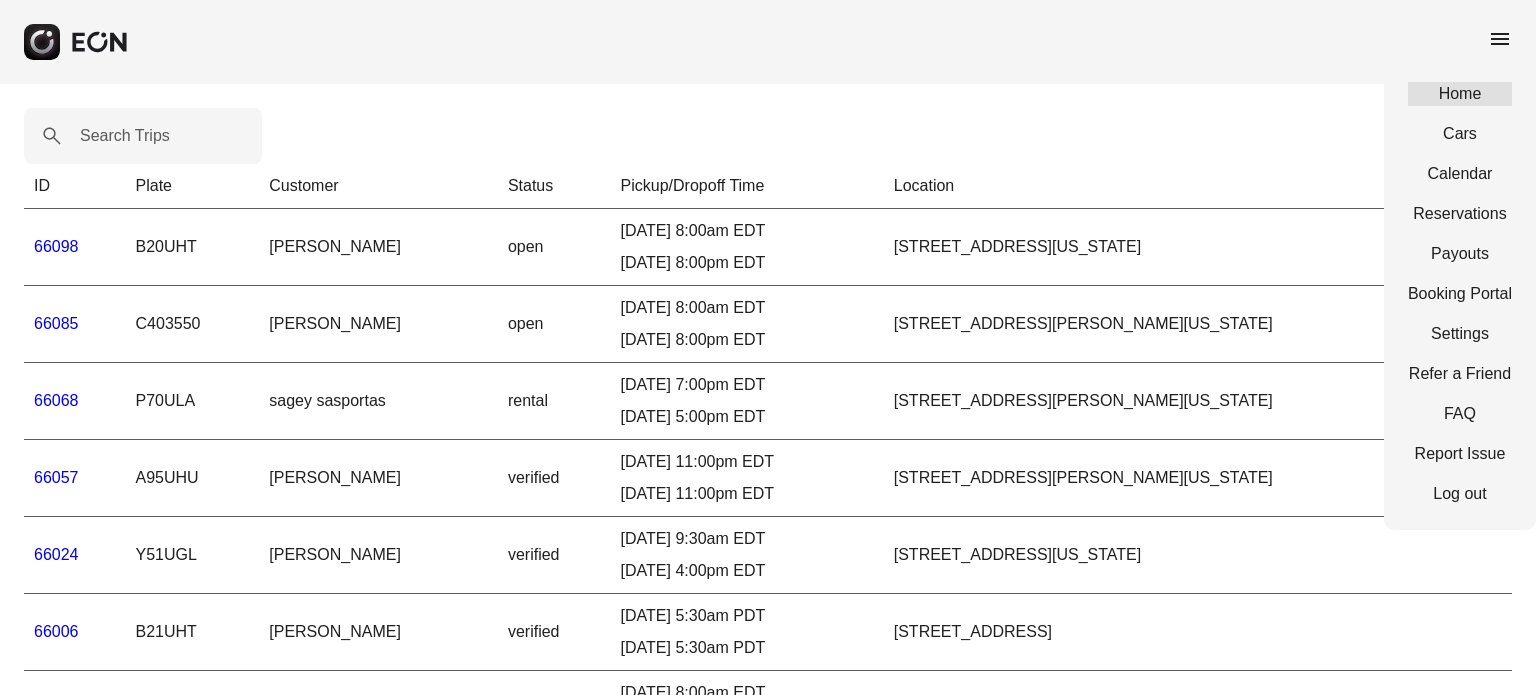 click on "Home" at bounding box center [1460, 94] 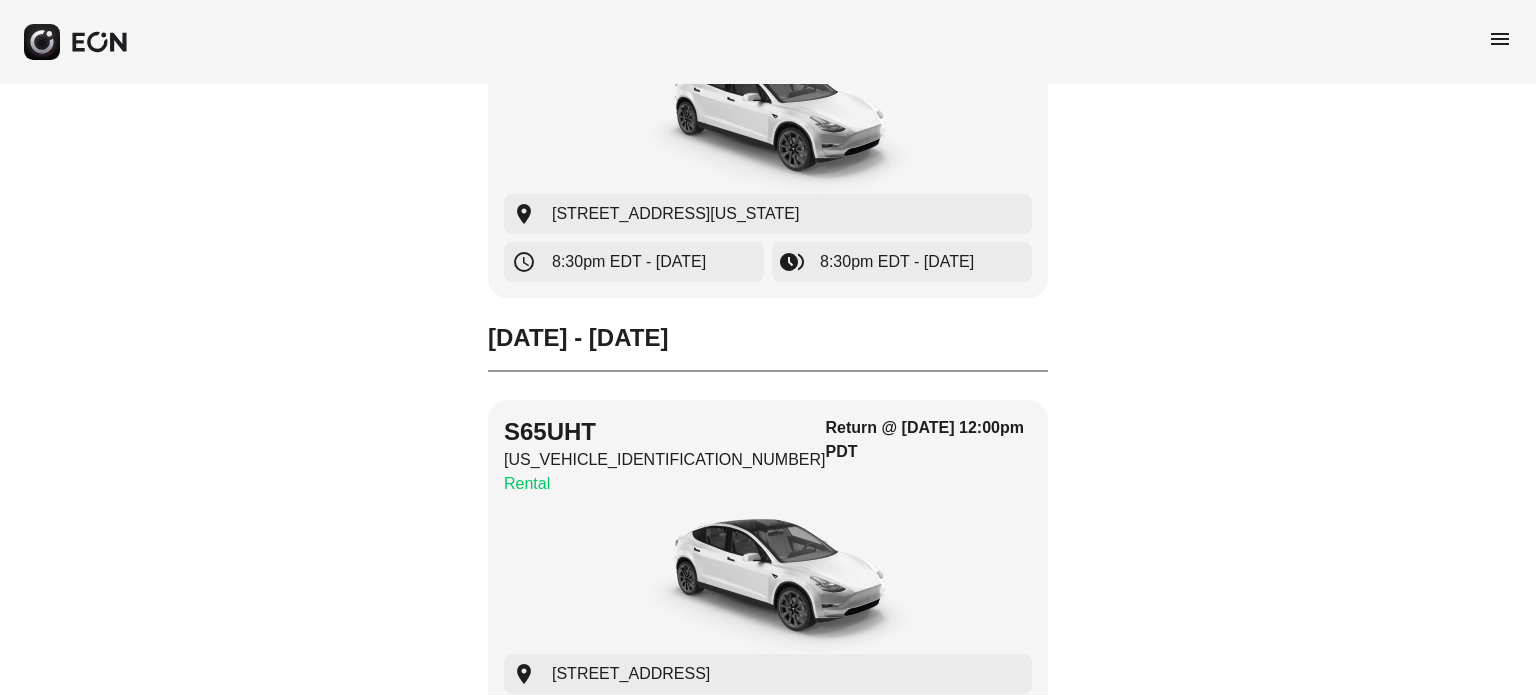 scroll, scrollTop: 11552, scrollLeft: 0, axis: vertical 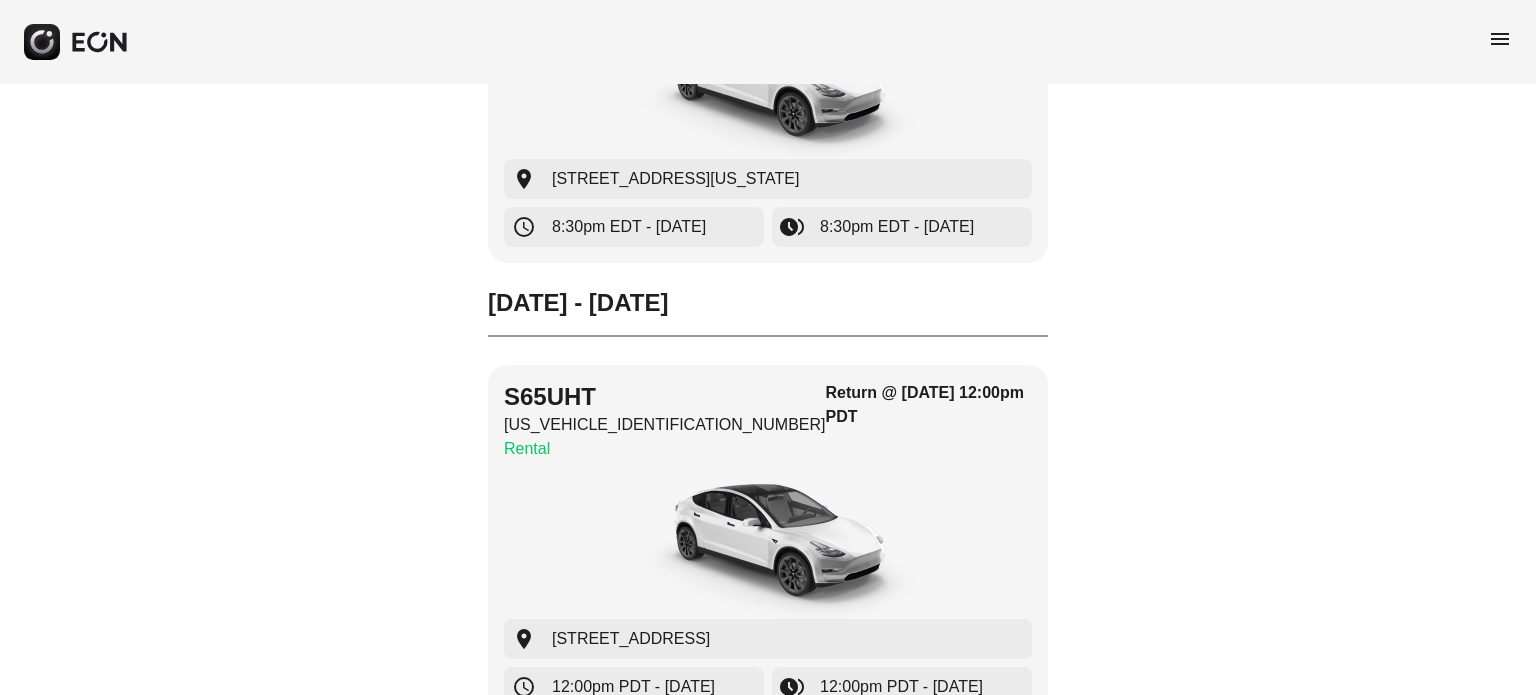 click on "Tuesday - 07/22/25 S65UHT 7SAYGDEE1NF386630 Rental Return @ 07/22/25, 12:00pm PDT location_on 1960 E Grand Ave, Los Angeles, CA schedule 12:00pm PDT - 06/22/25 browse_gallery 12:00pm PDT - 07/22/25 E79UKG 7SAYGDEE5PF612994 Verified Delivery @ 07/22/25, 4:00pm EDT location_on 1160 Fifth Avenue, New York, NY, USA schedule 4:00pm EDT - 07/22/25 browse_gallery 10:00am EDT - 07/26/25" at bounding box center (768, 698) 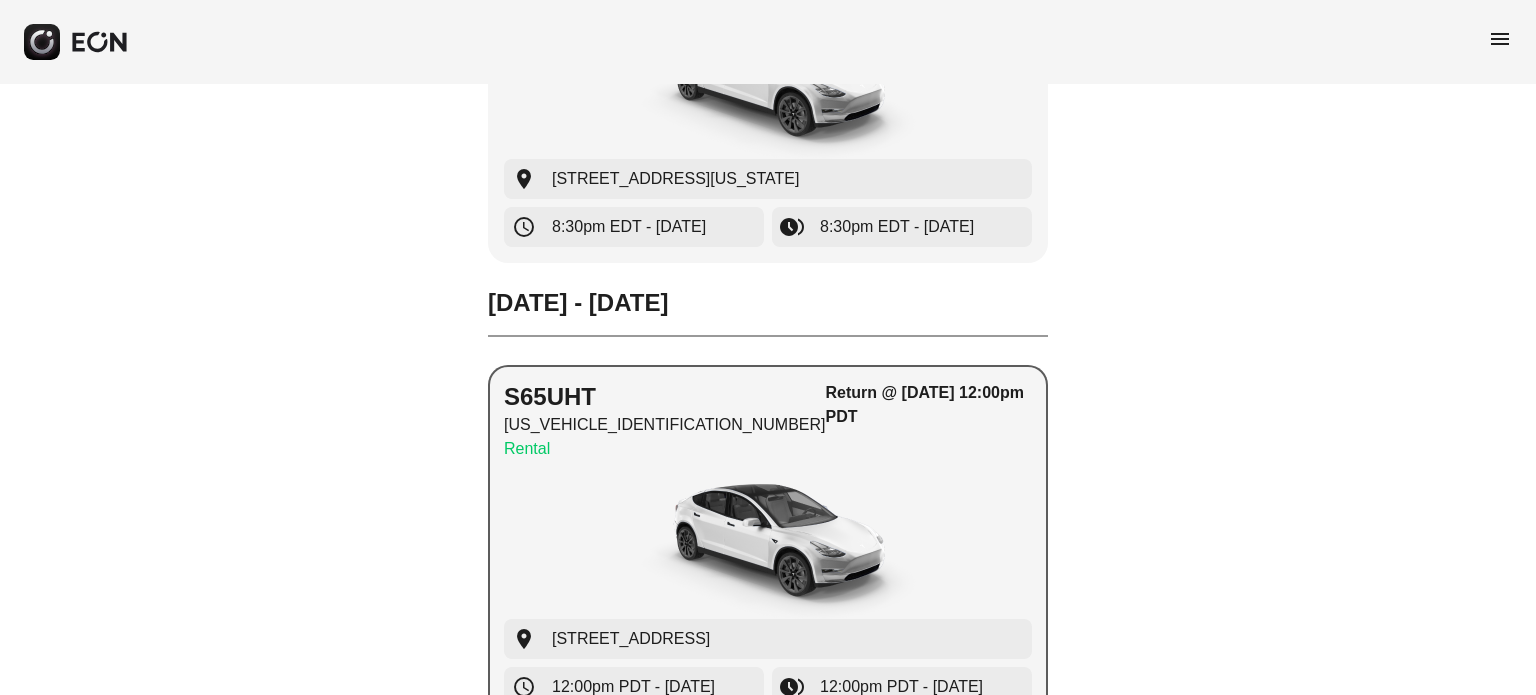 click at bounding box center (768, 544) 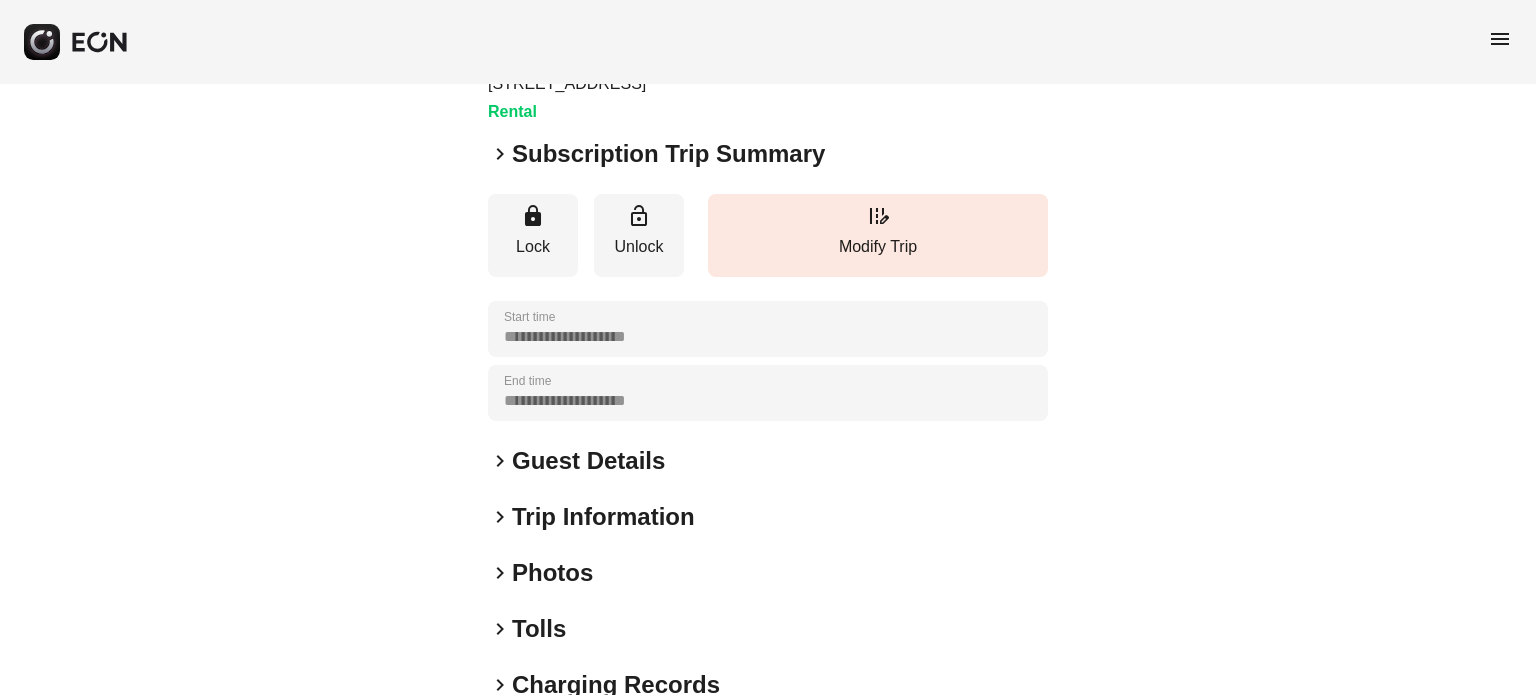scroll, scrollTop: 0, scrollLeft: 0, axis: both 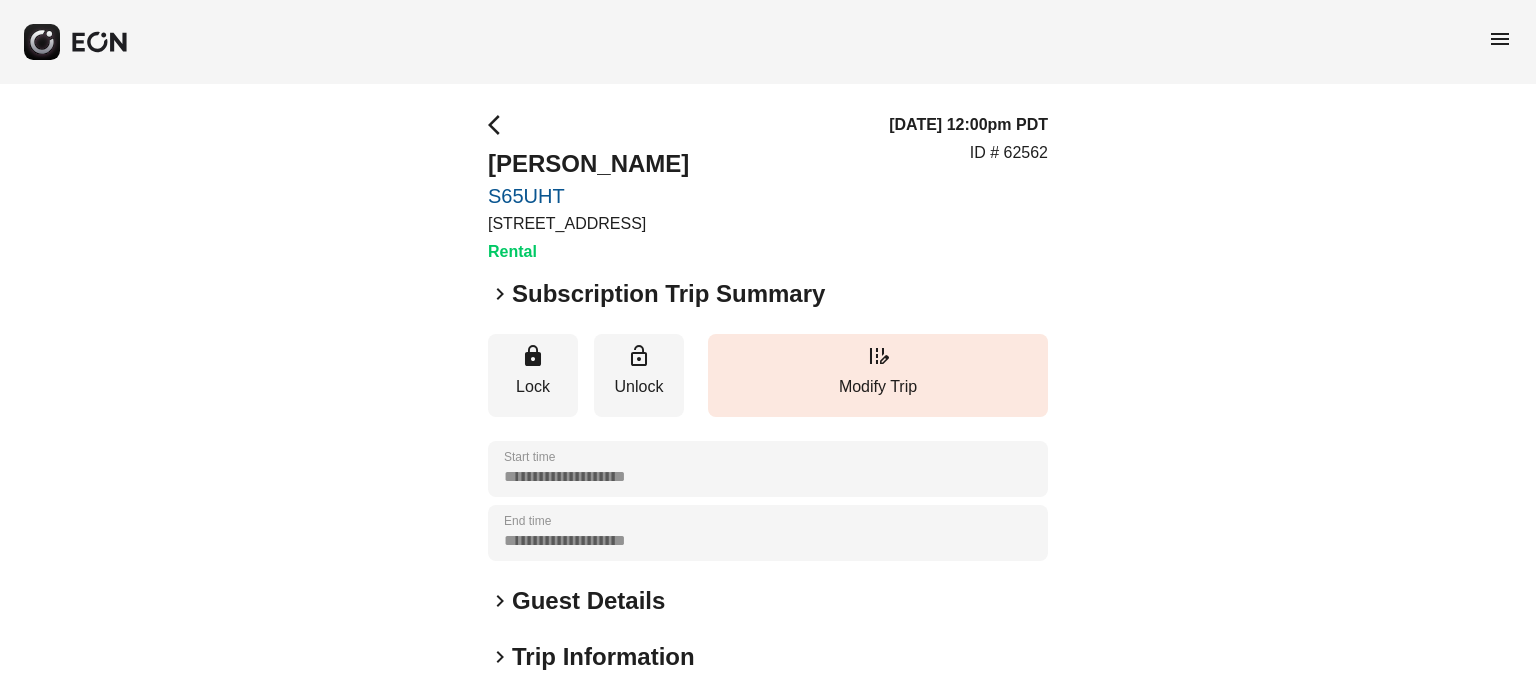 click on "**********" at bounding box center (768, 541) 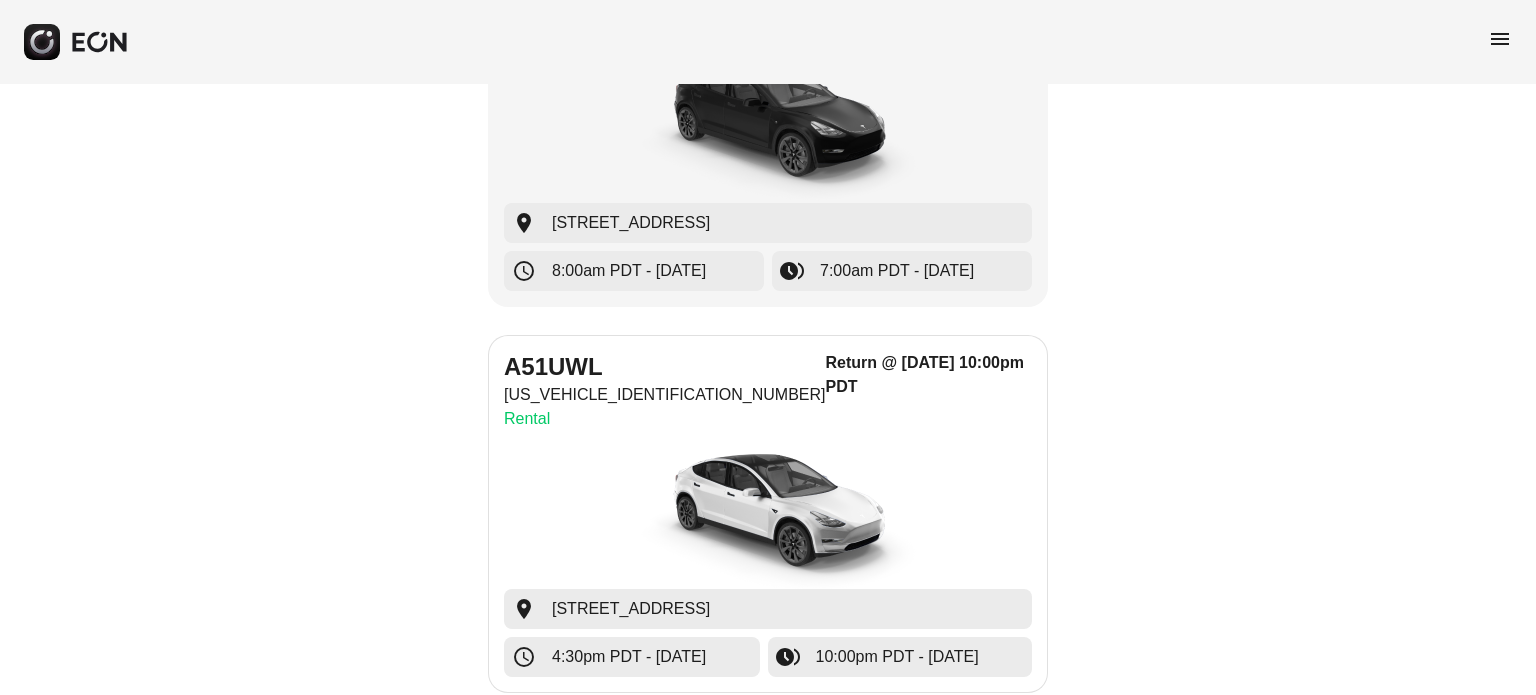 scroll, scrollTop: 17196, scrollLeft: 0, axis: vertical 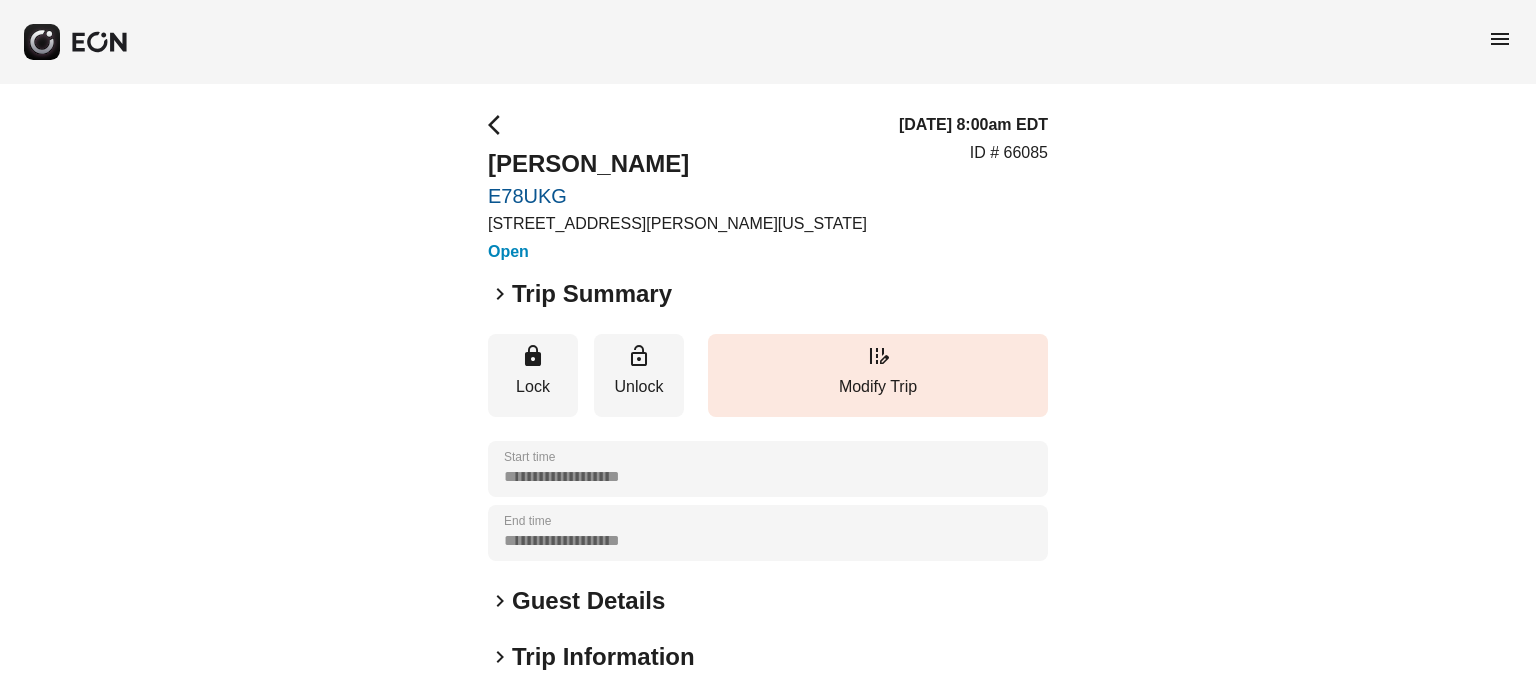 click on "menu" at bounding box center (1500, 39) 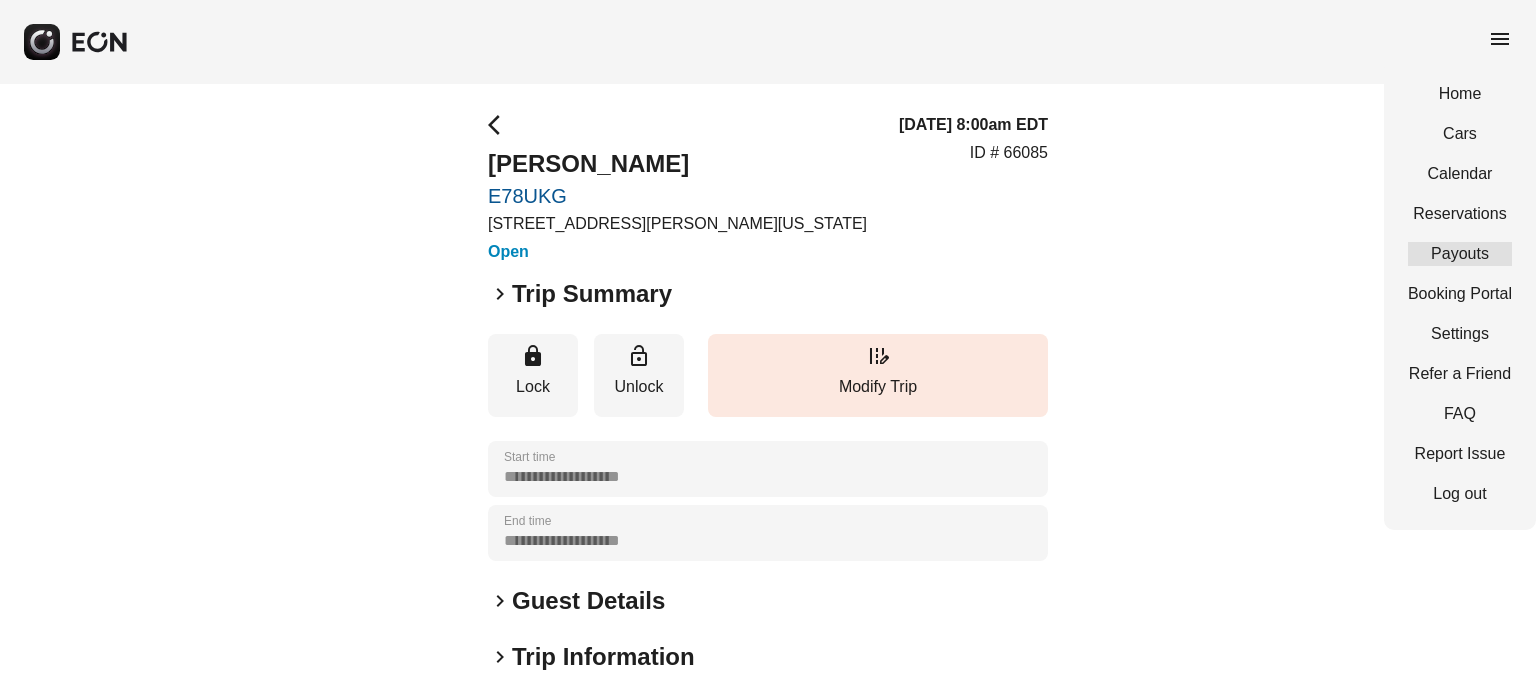 click on "Payouts" at bounding box center [1460, 254] 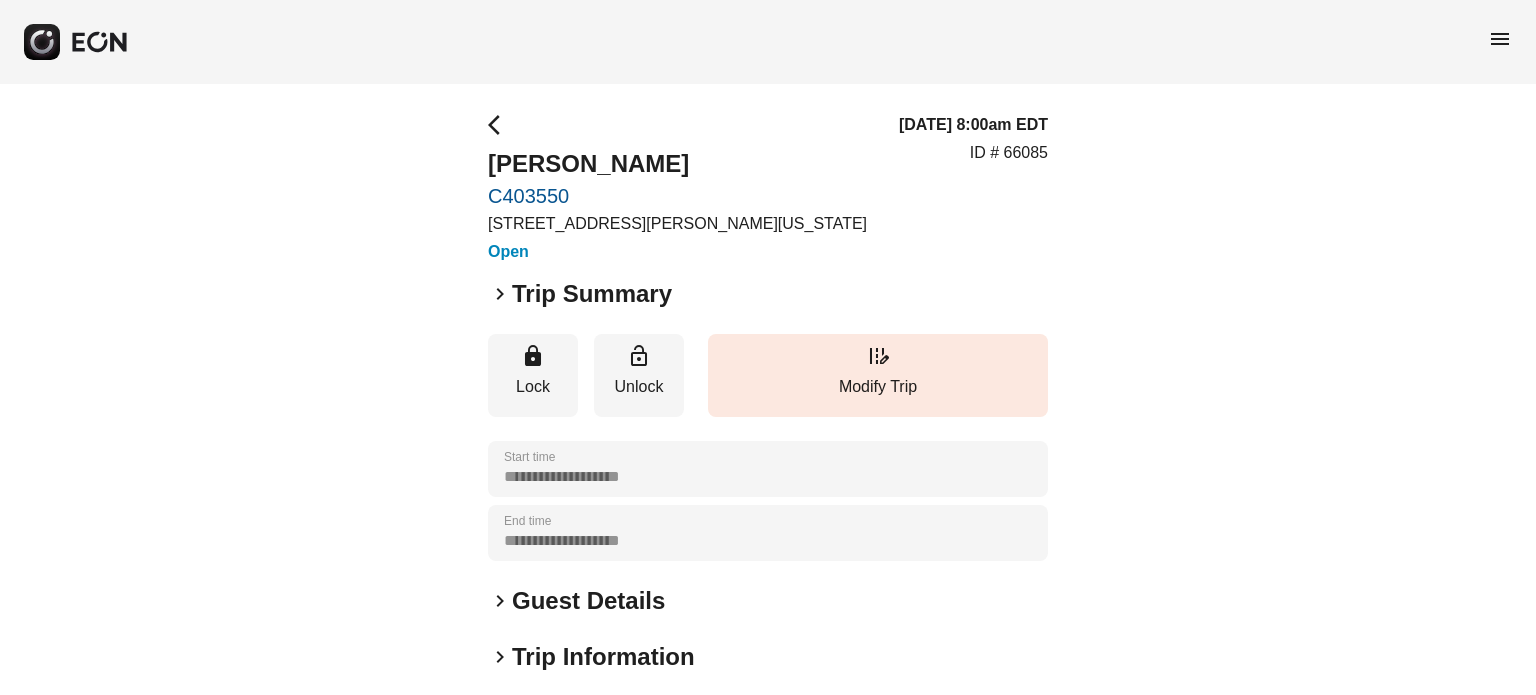 click on "menu" at bounding box center [768, 42] 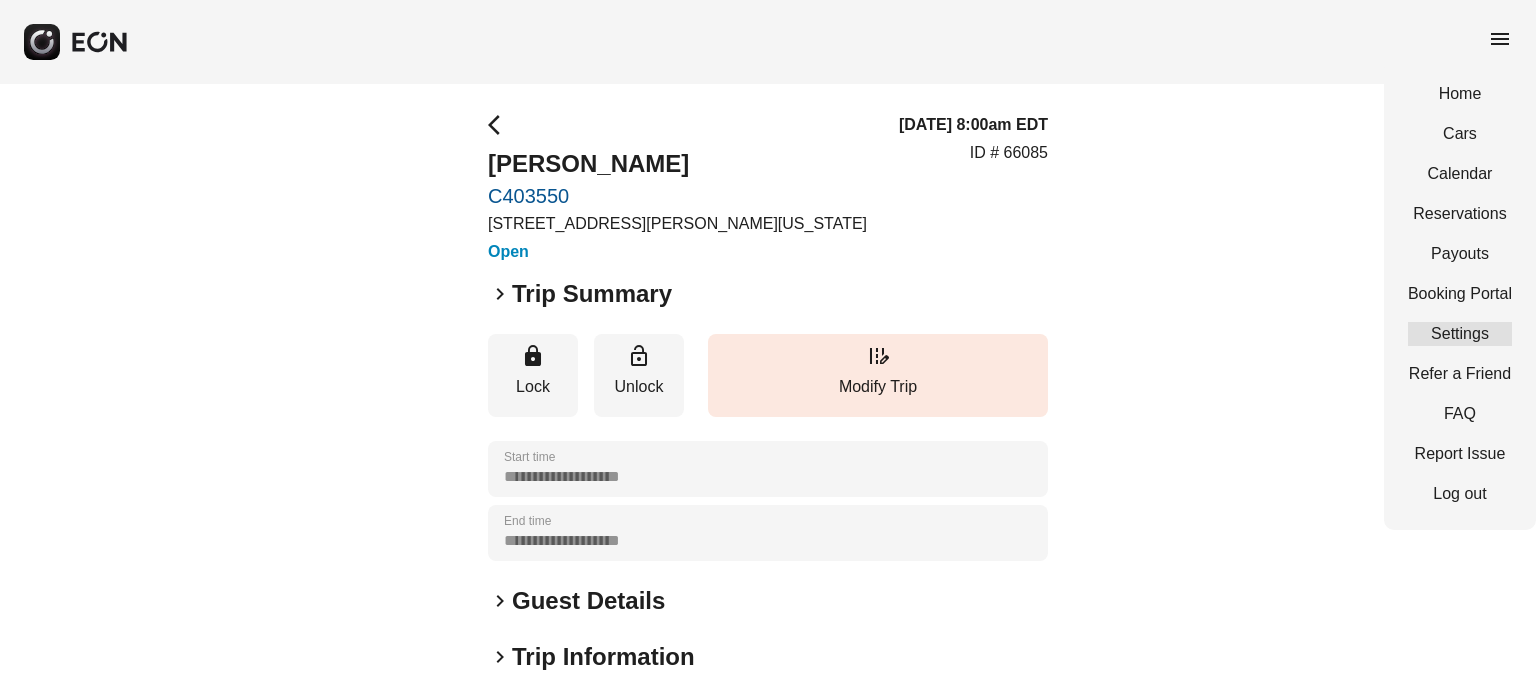 click on "Settings" at bounding box center (1460, 334) 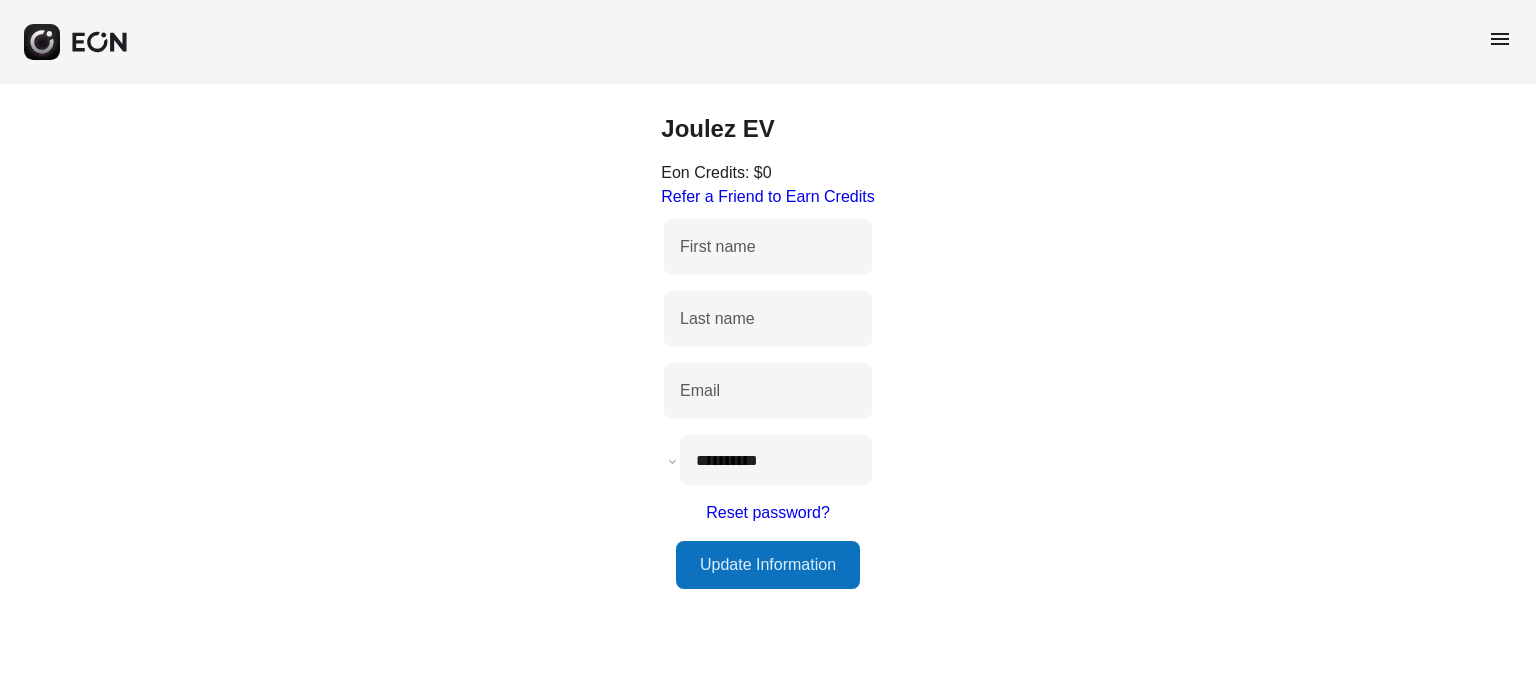 type on "******" 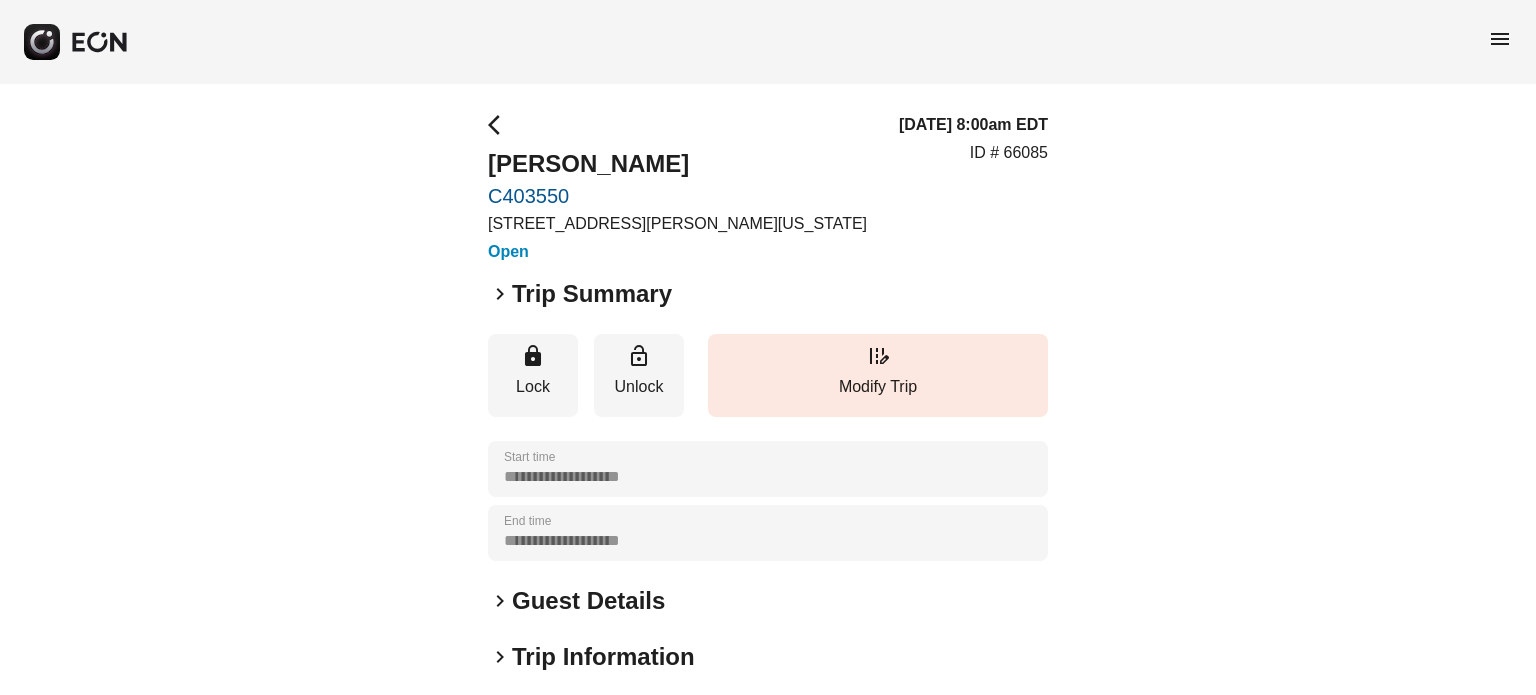 drag, startPoint x: 1473, startPoint y: 57, endPoint x: 1494, endPoint y: 43, distance: 25.23886 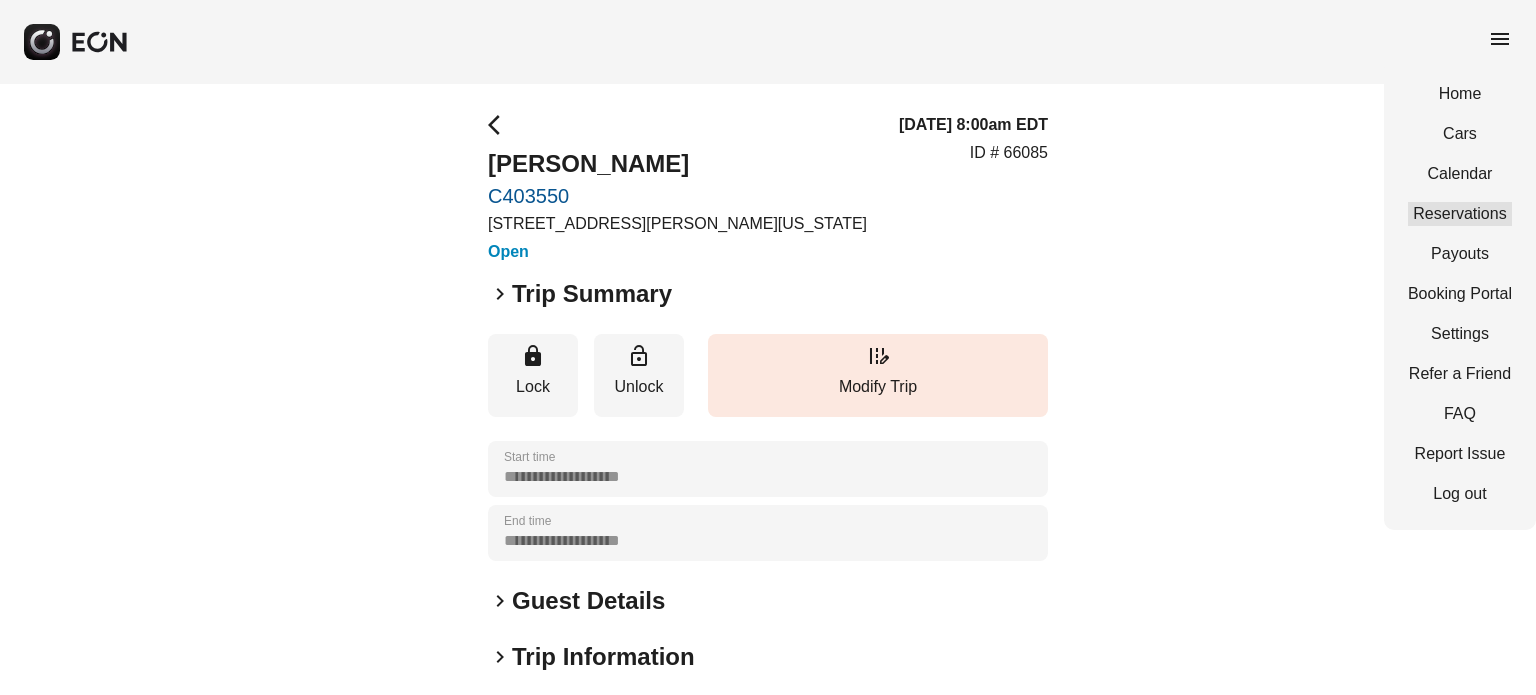 click on "Reservations" at bounding box center [1460, 214] 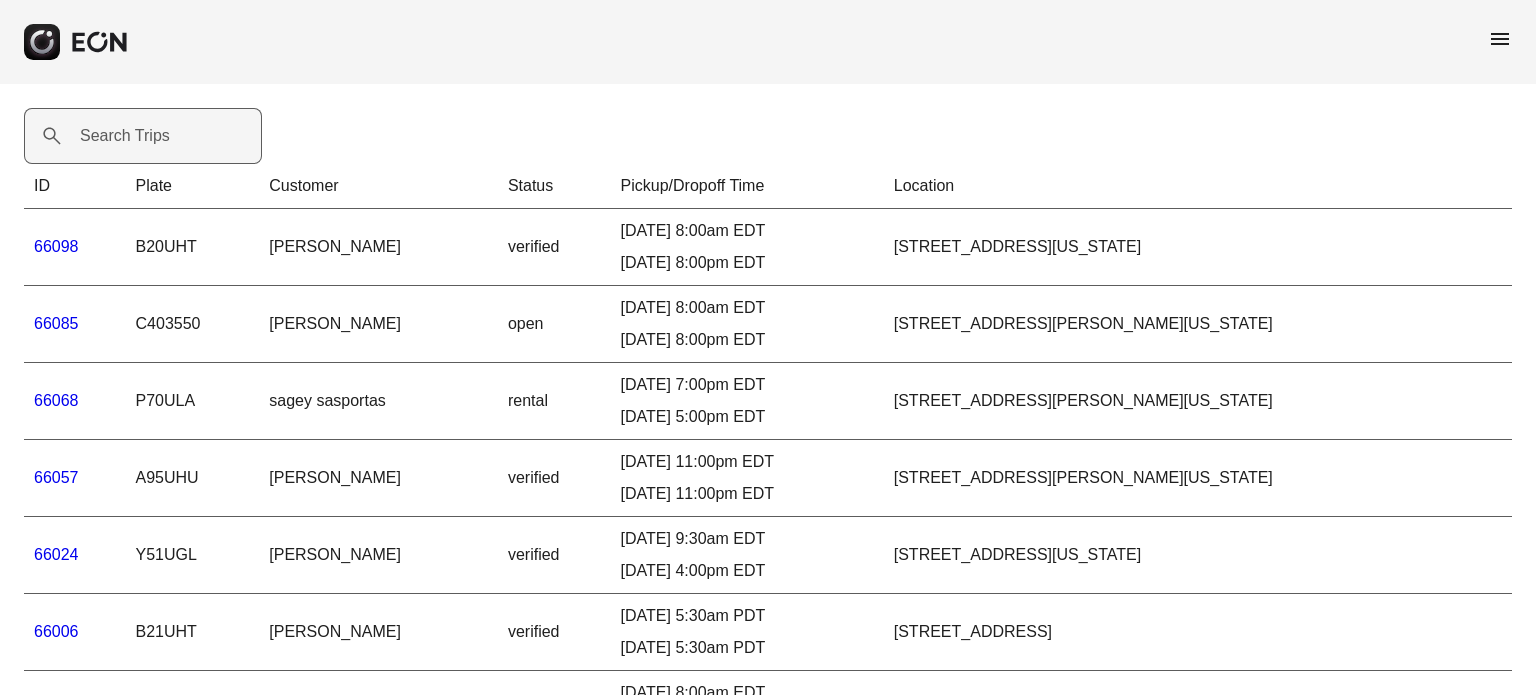 click on "Search Trips" at bounding box center [125, 136] 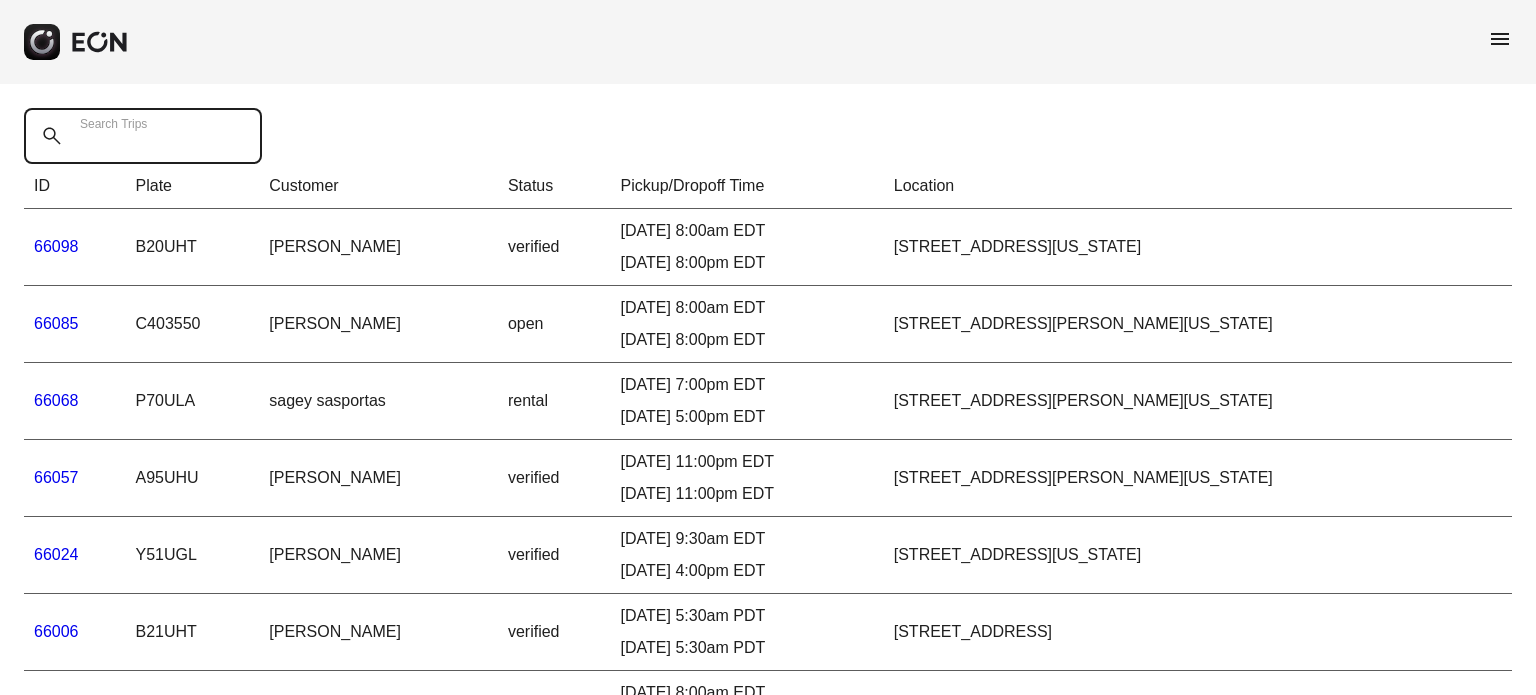 click on "Search Trips" at bounding box center (143, 136) 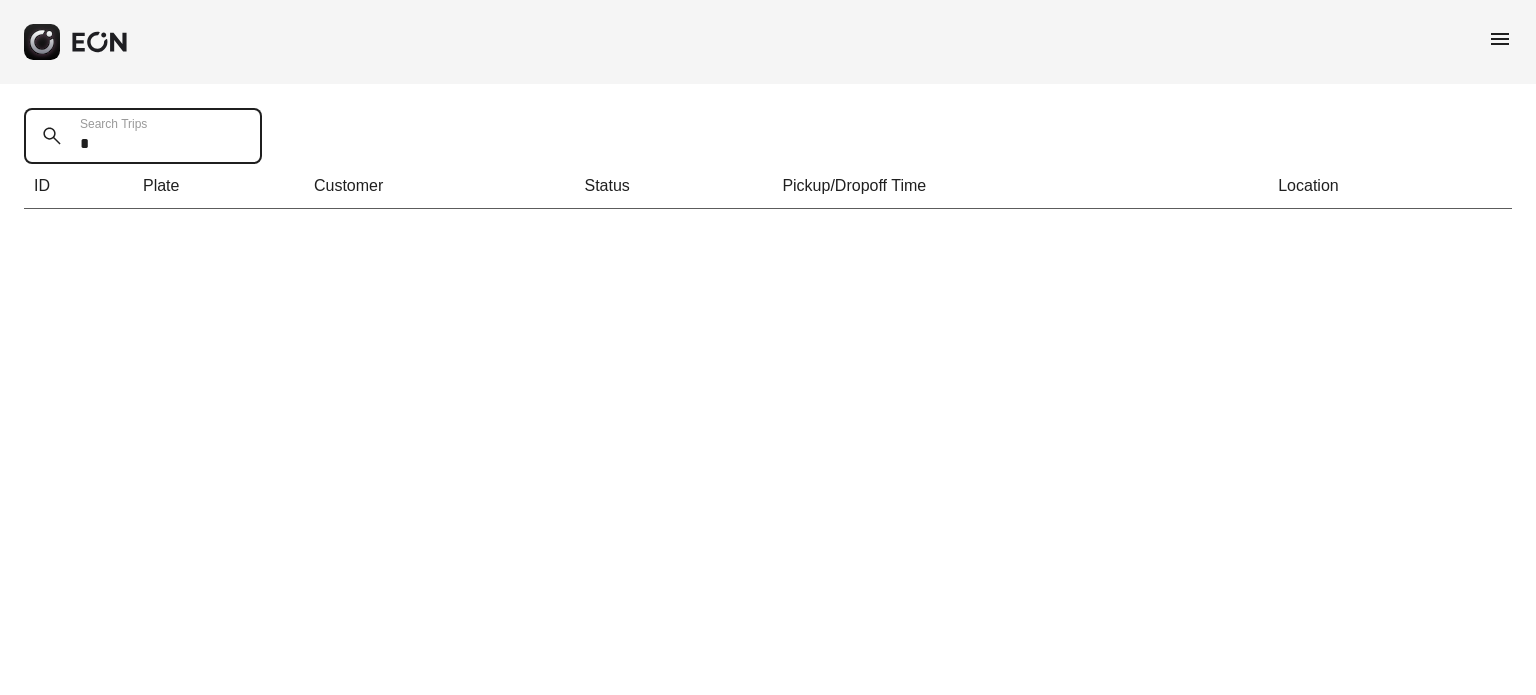 scroll, scrollTop: 0, scrollLeft: 0, axis: both 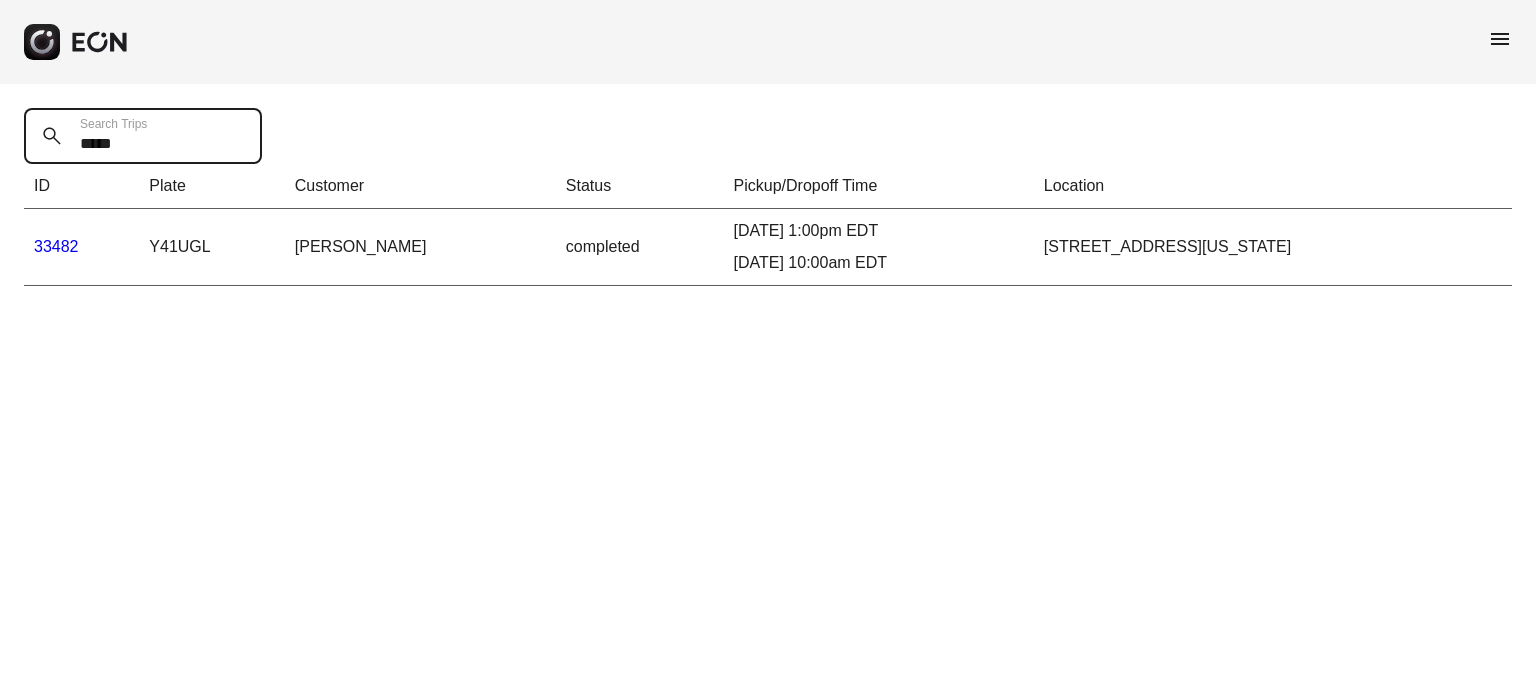type on "*****" 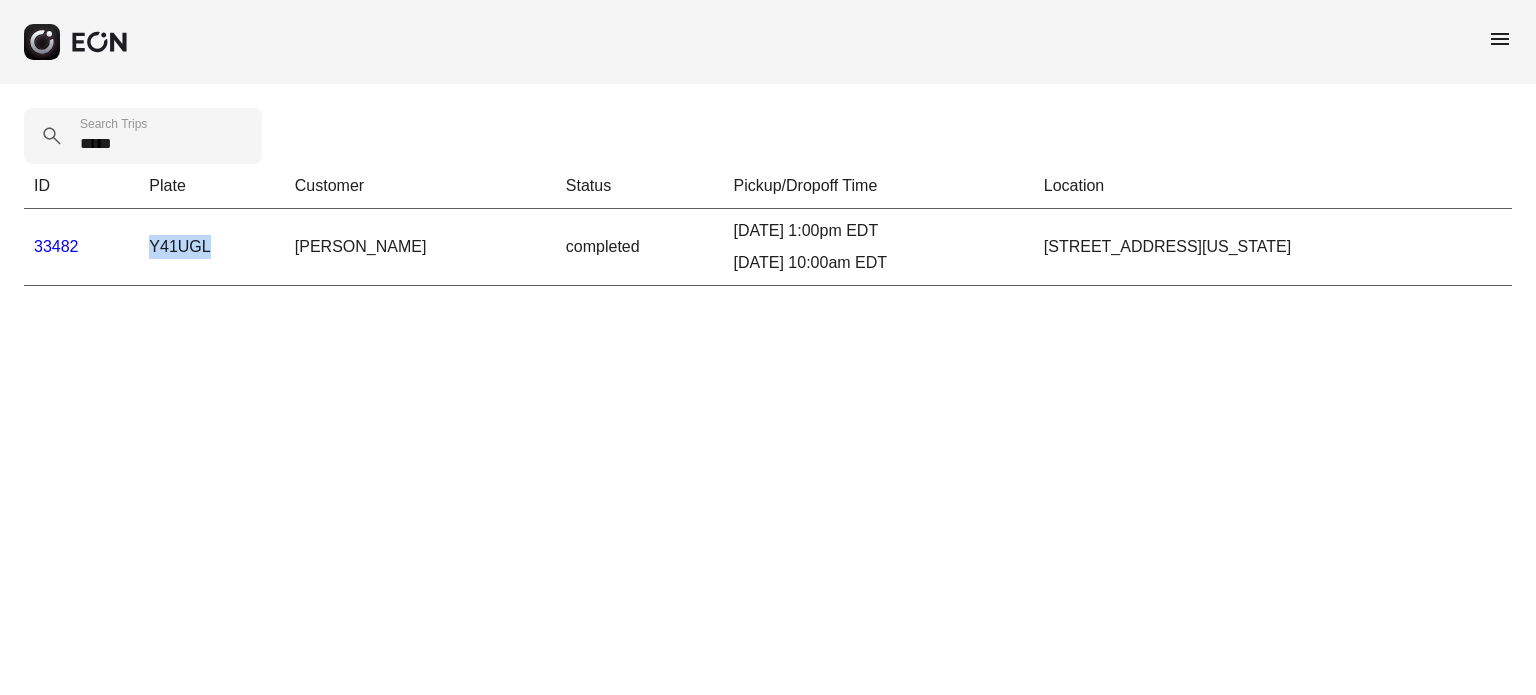 drag, startPoint x: 224, startPoint y: 245, endPoint x: 118, endPoint y: 335, distance: 139.05394 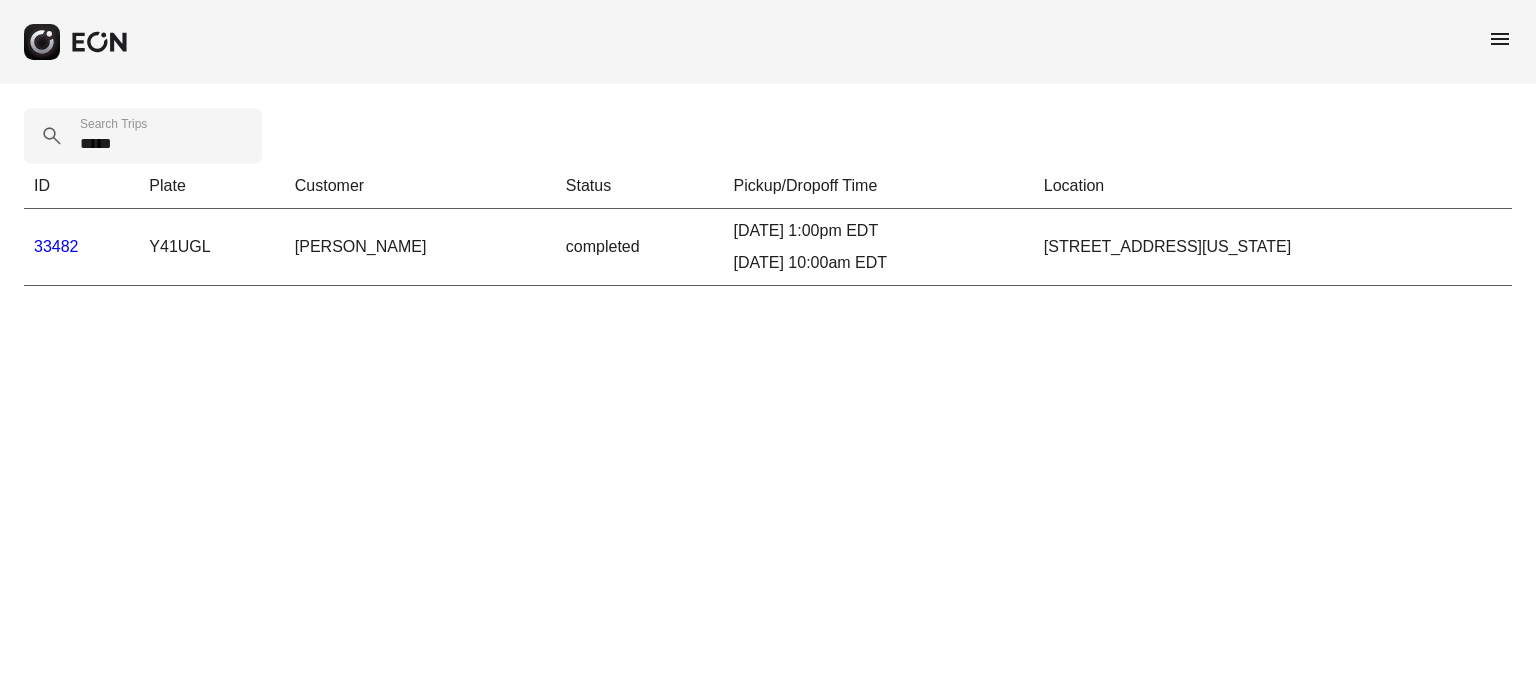 click on "menu ***** Search Trips ID Plate Customer Status Pickup/Dropoff Time Location 33482 Y41UGL Barry  Norman completed 06/27/24, 1:00pm EDT 07/03/24, 10:00am EDT 610 Exterior Street, The Bronx, New York City, NY" at bounding box center (768, 155) 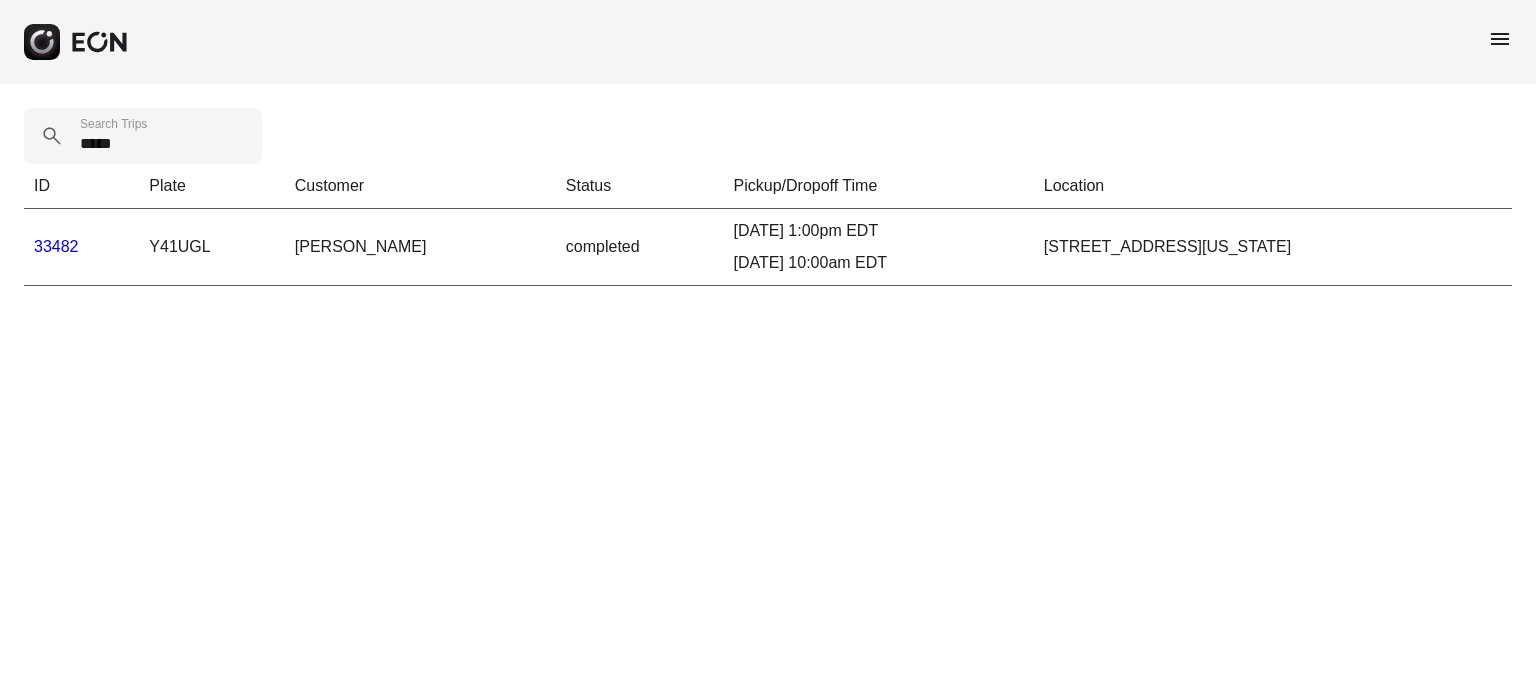 drag, startPoint x: 38, startPoint y: 249, endPoint x: 12, endPoint y: 284, distance: 43.60046 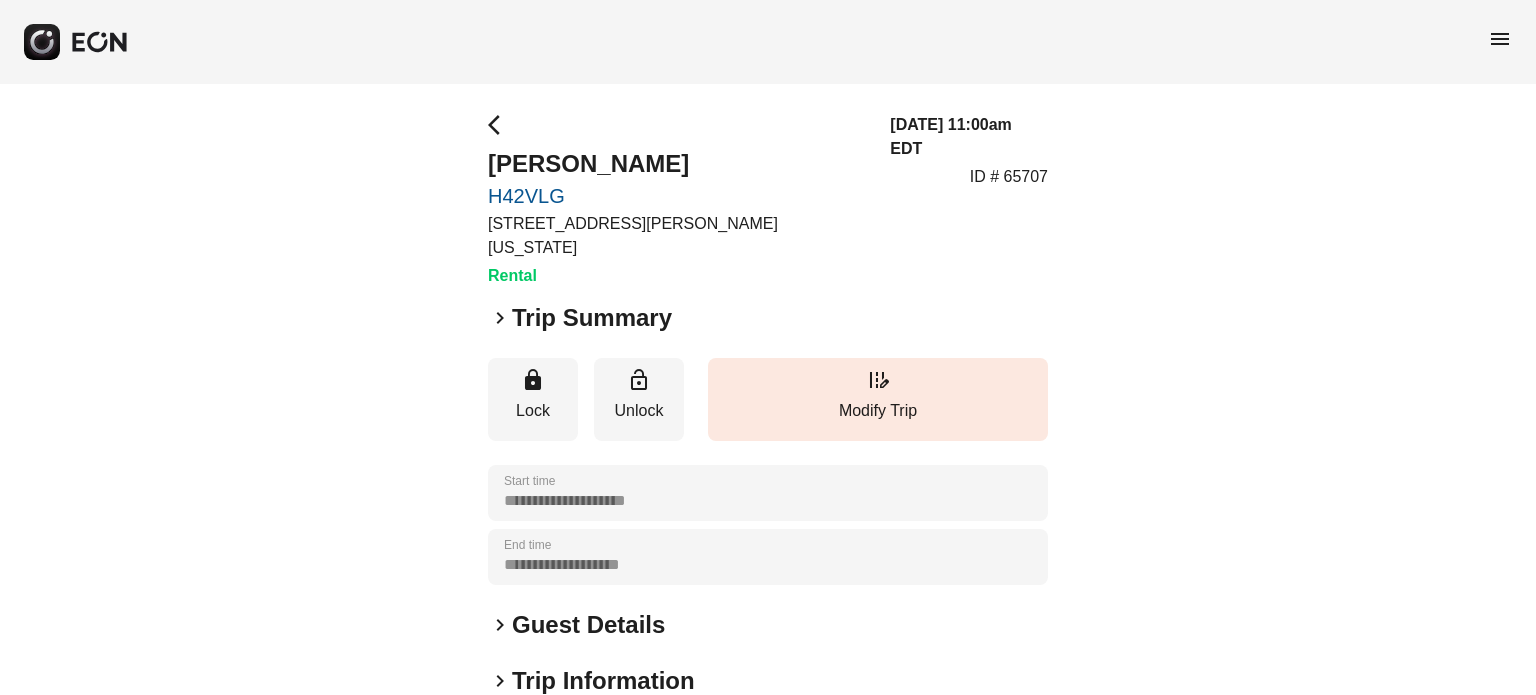 scroll, scrollTop: 0, scrollLeft: 0, axis: both 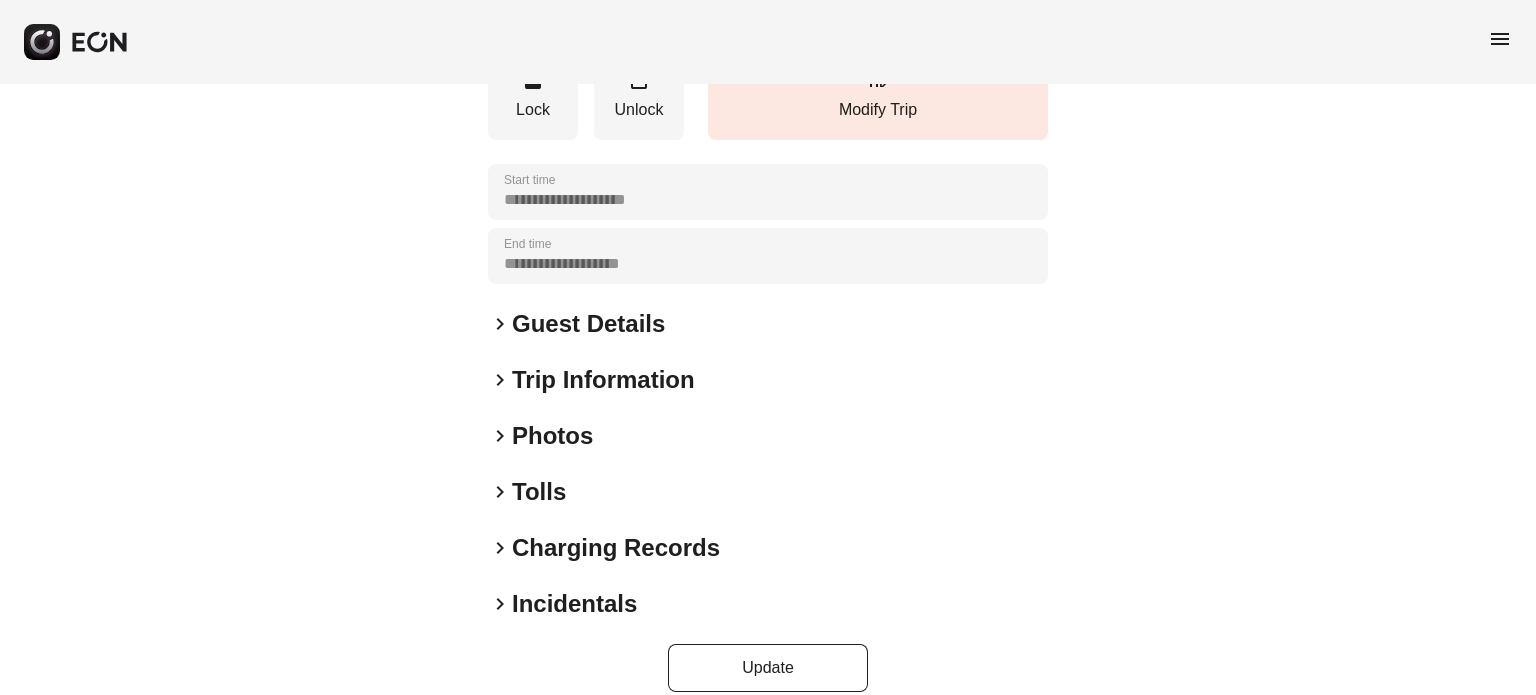 click on "Photos" at bounding box center [552, 436] 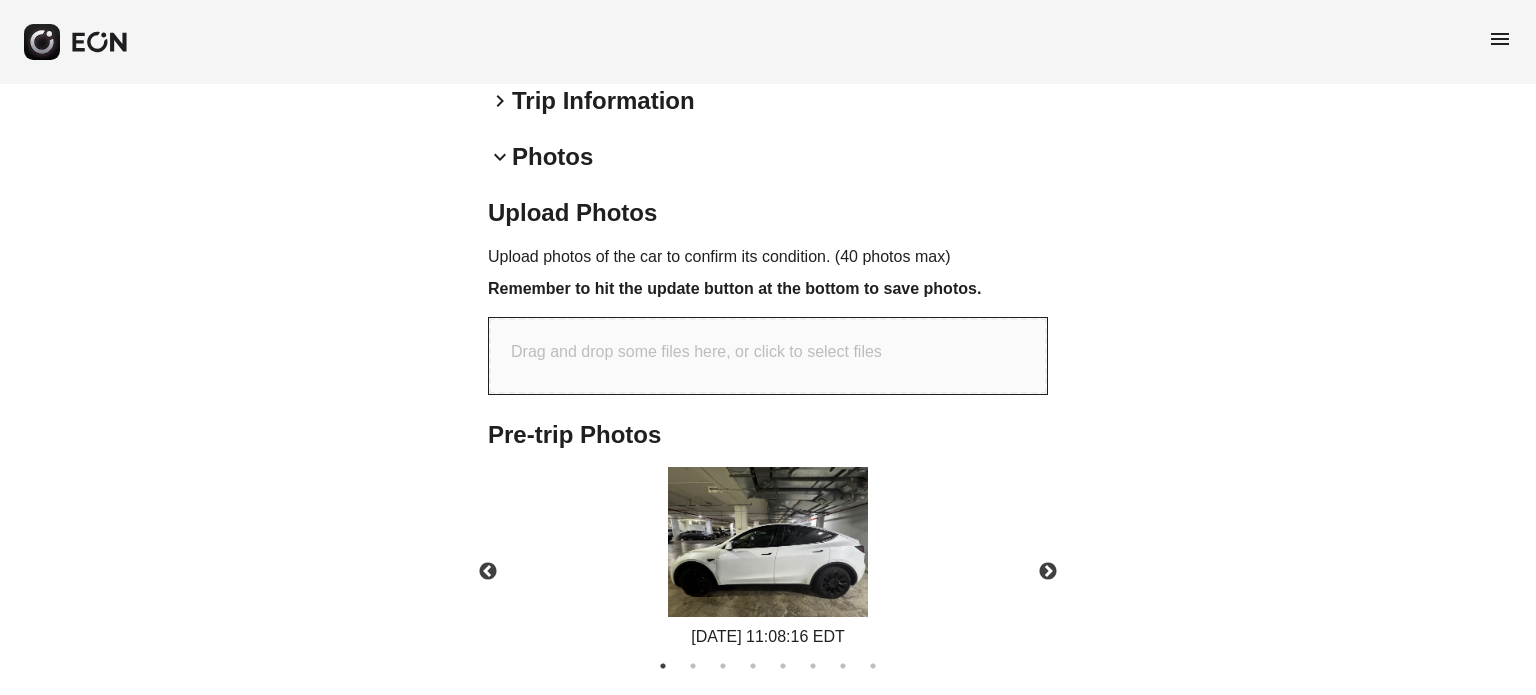 scroll, scrollTop: 726, scrollLeft: 0, axis: vertical 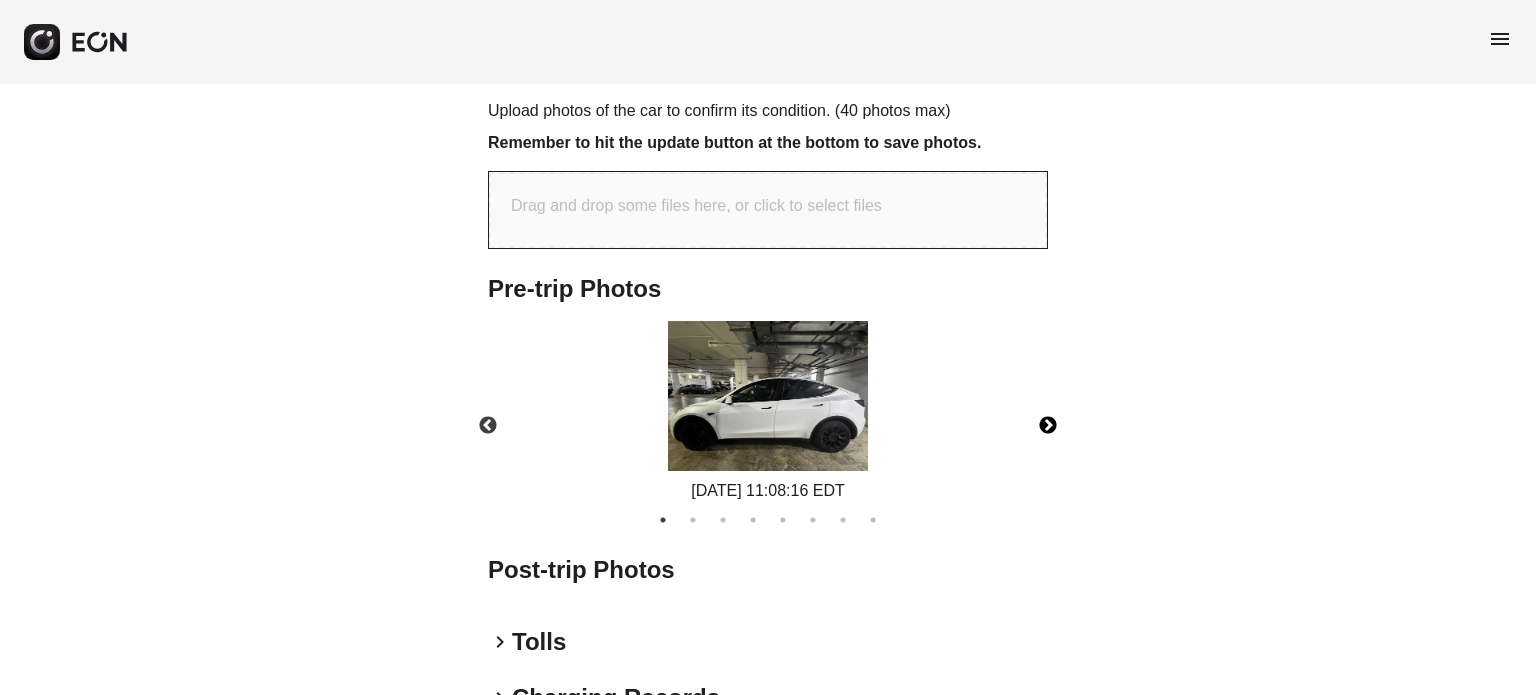 click on "Next" at bounding box center [1048, 426] 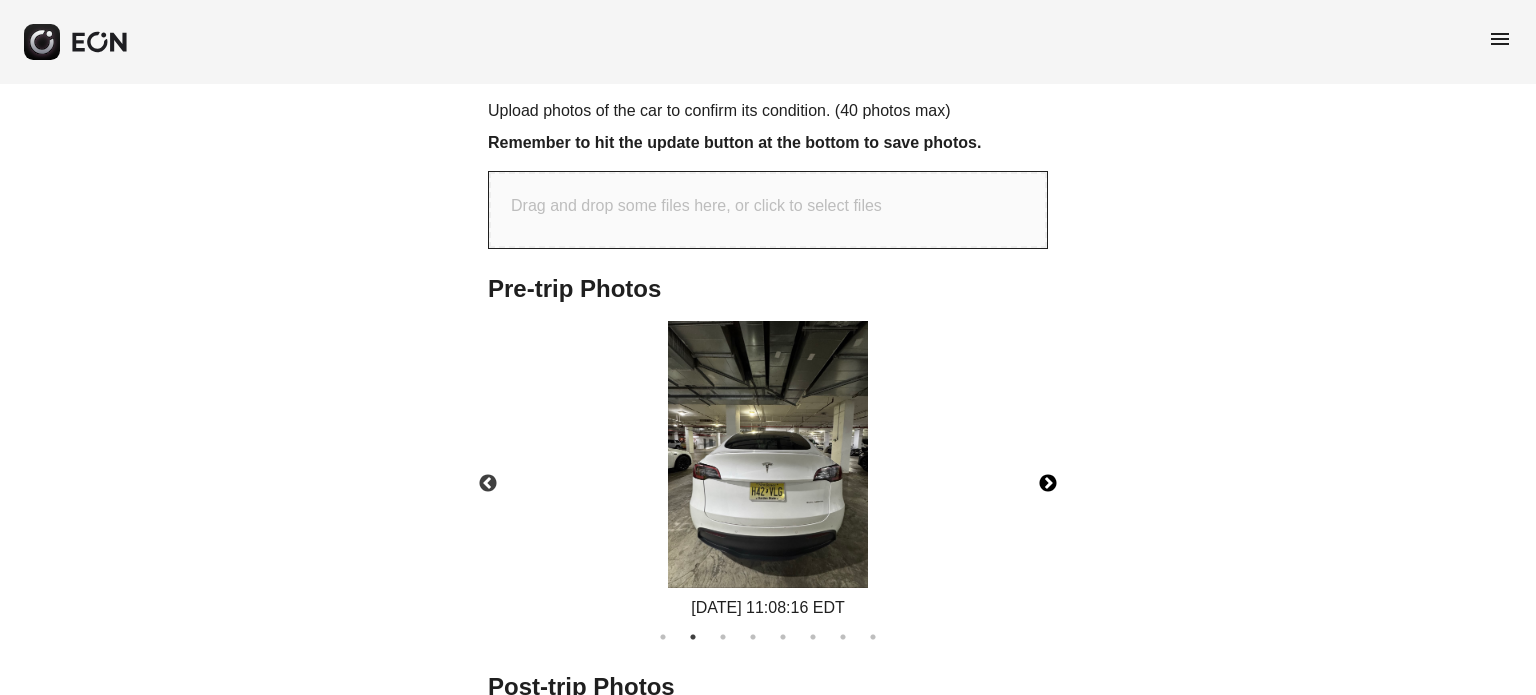 click on "Next" at bounding box center (1048, 484) 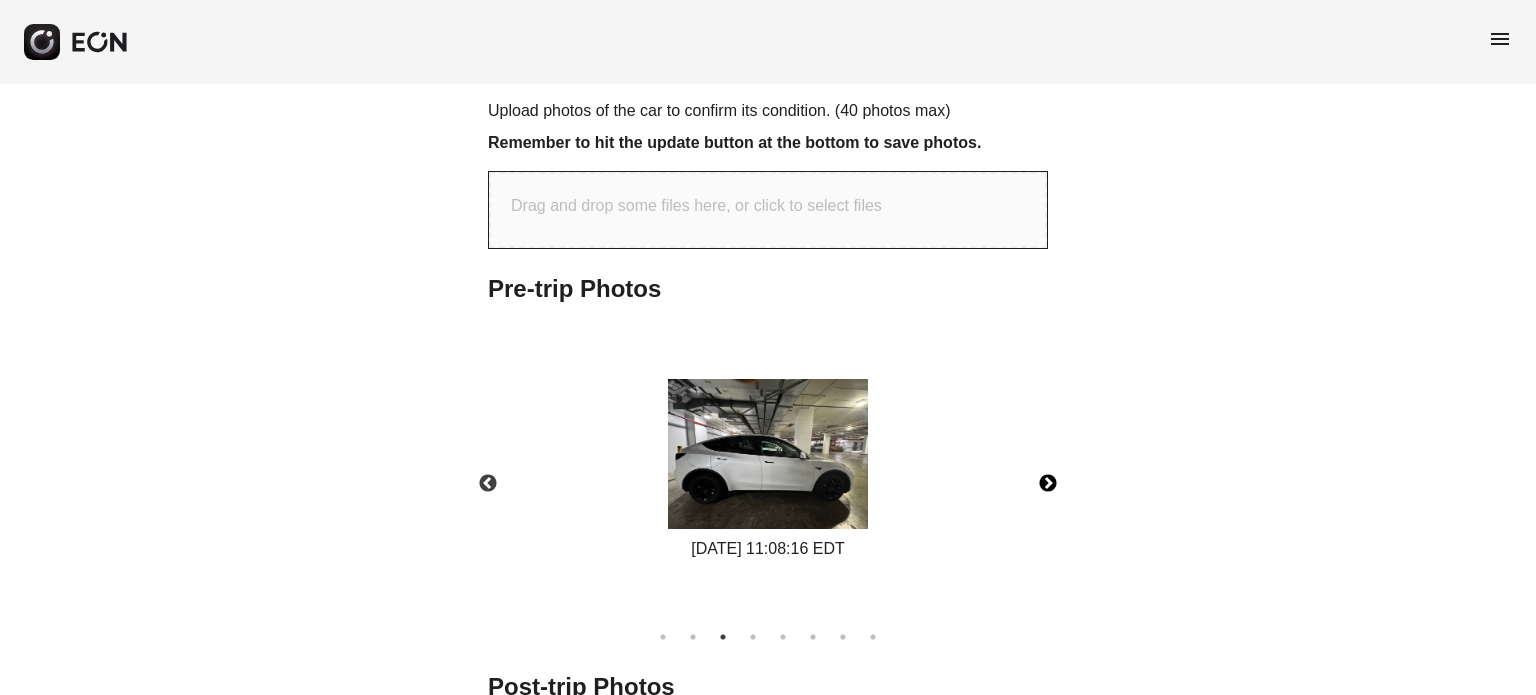 click on "Next" at bounding box center (1048, 484) 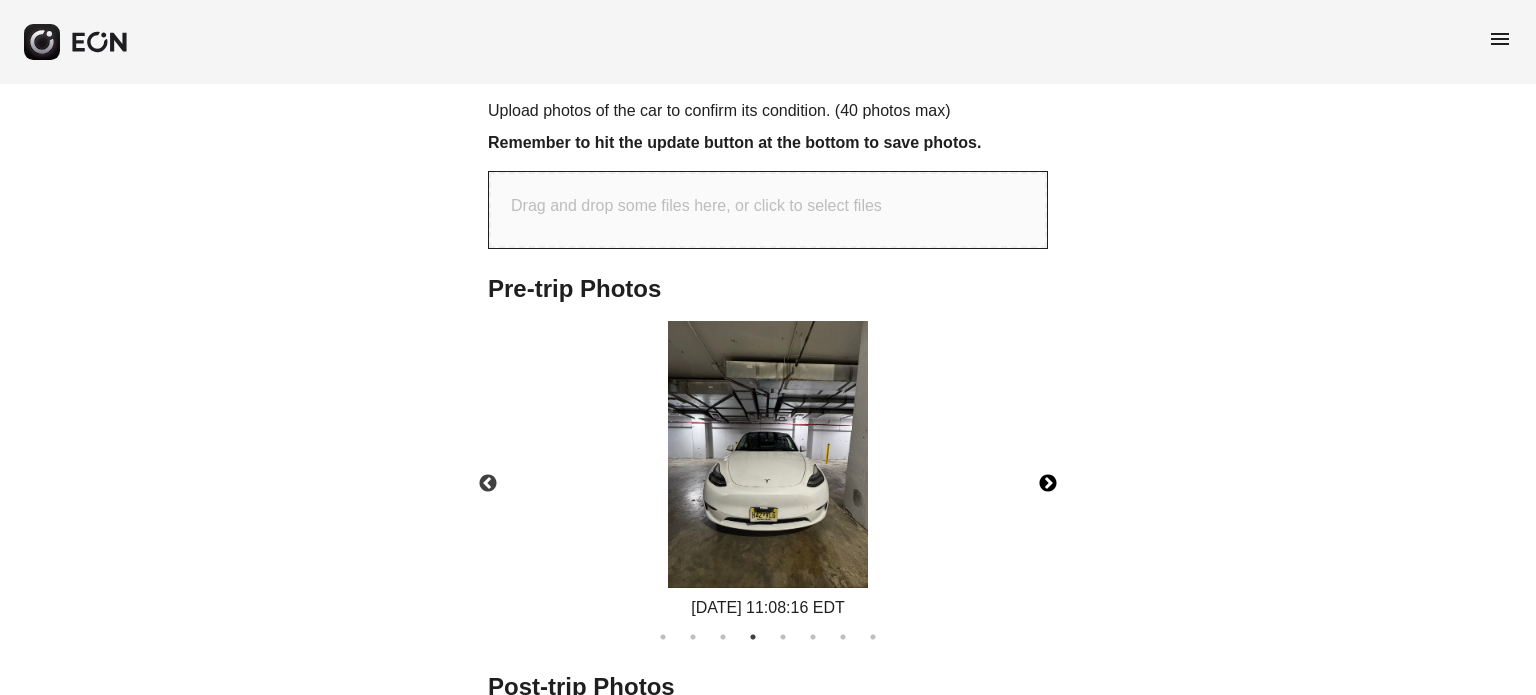 click on "Next" at bounding box center [1048, 484] 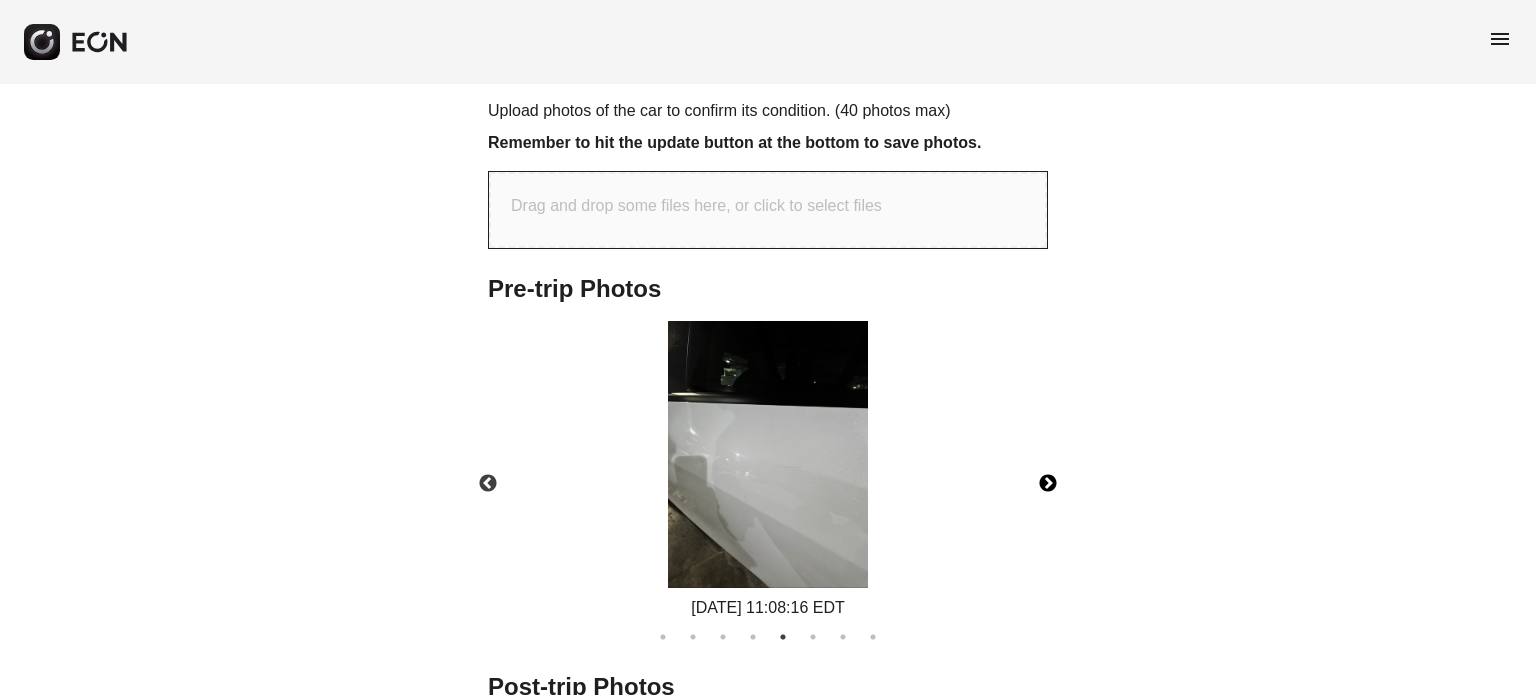 click on "Next" at bounding box center [1048, 484] 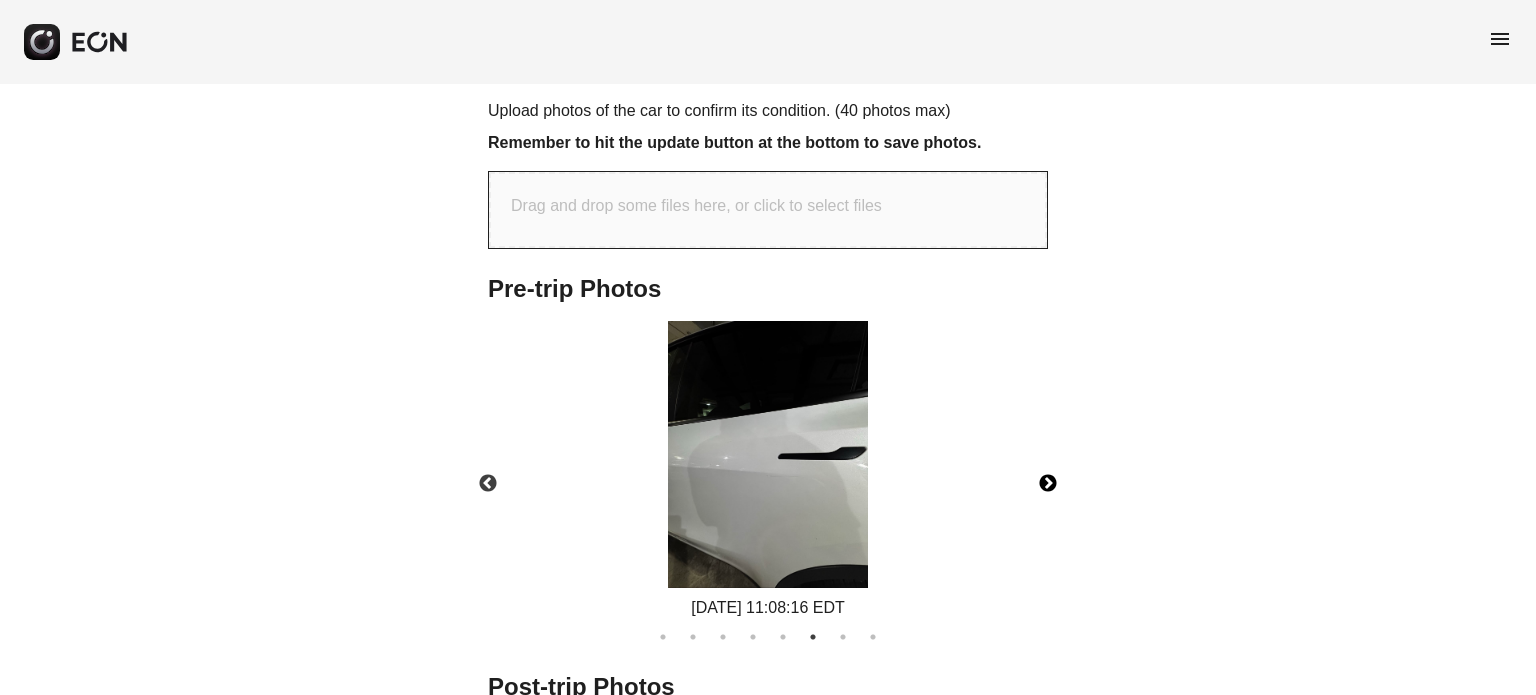 click on "Next" at bounding box center [1048, 484] 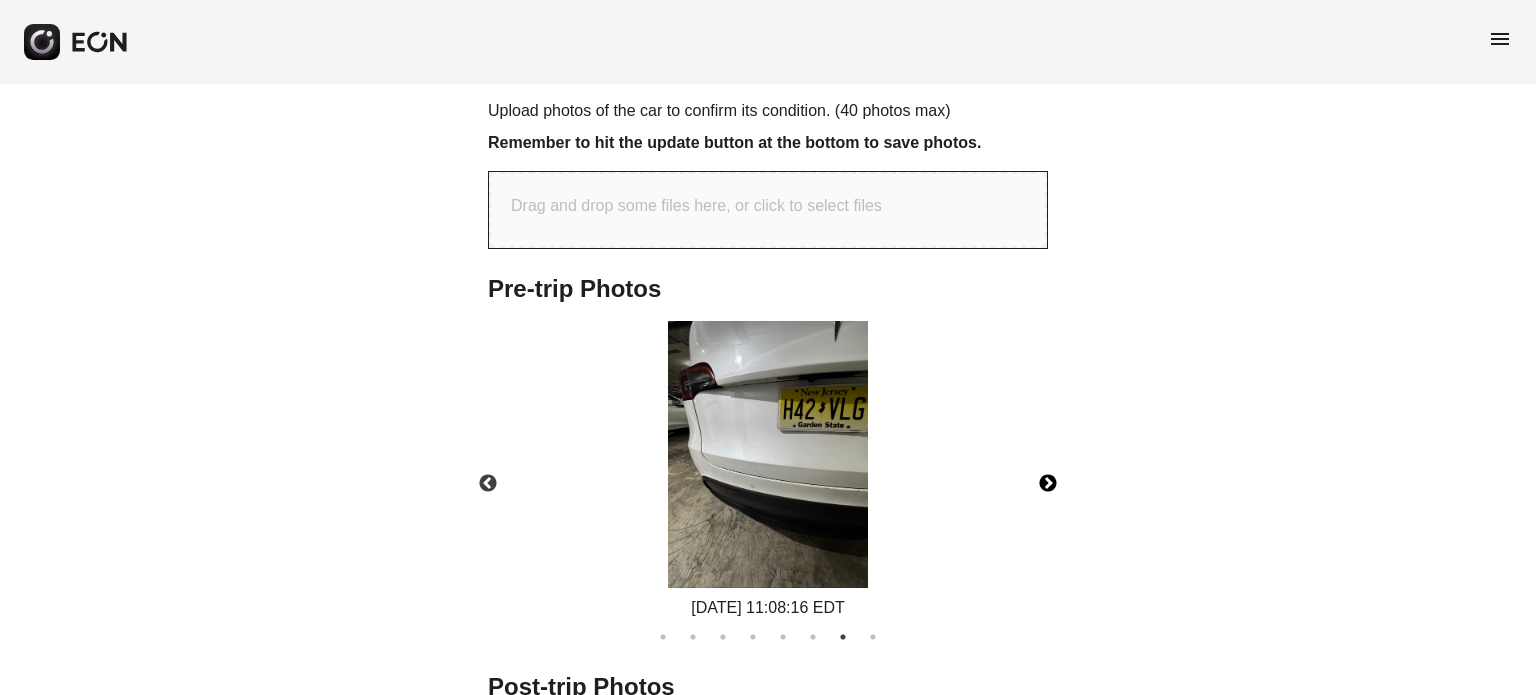 click on "Next" at bounding box center [1048, 484] 